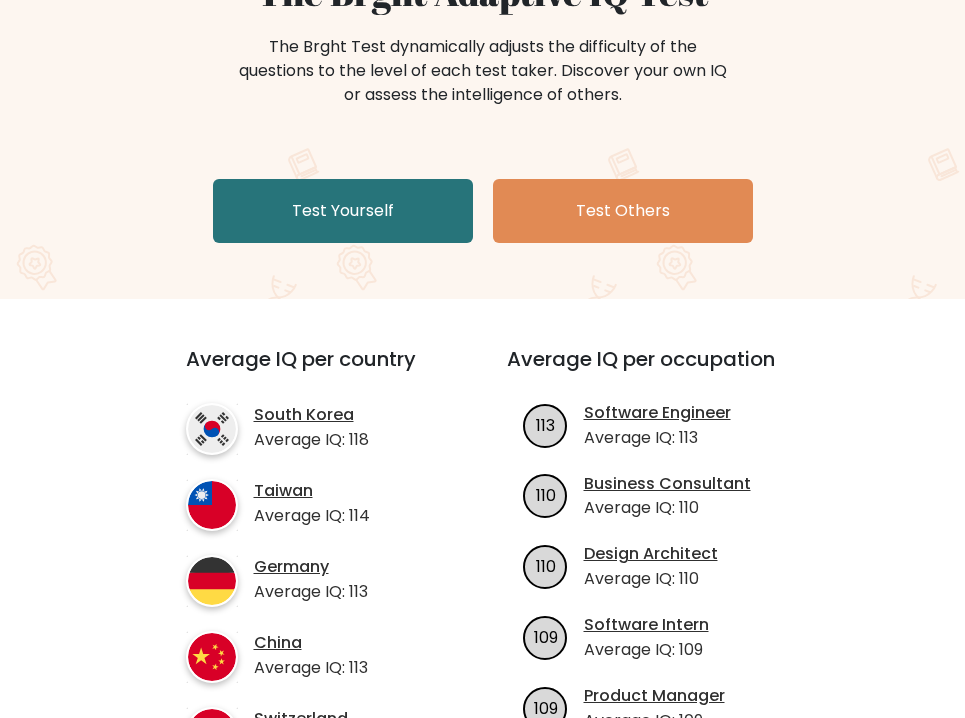 scroll, scrollTop: 243, scrollLeft: 0, axis: vertical 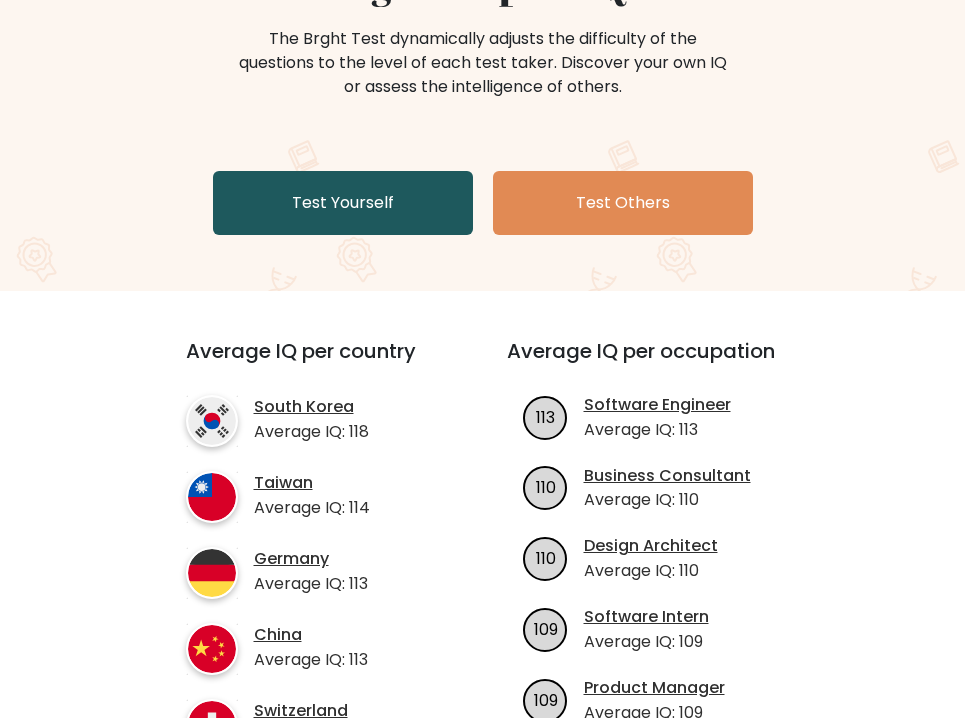 click on "Test Yourself" at bounding box center [343, 203] 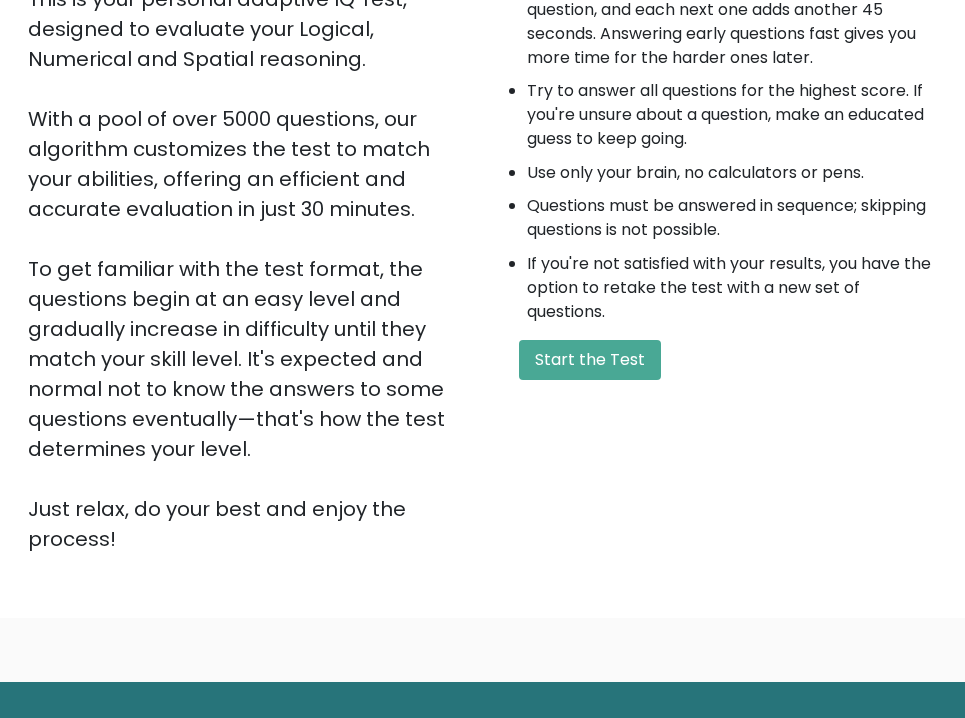 scroll, scrollTop: 327, scrollLeft: 0, axis: vertical 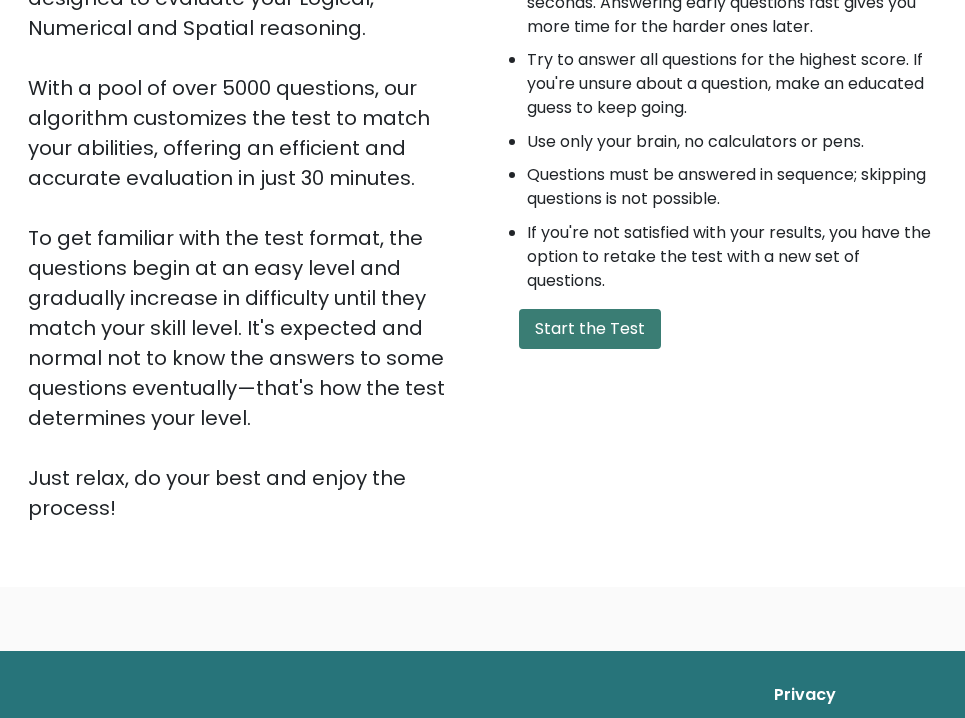 click on "Start the Test" at bounding box center [590, 329] 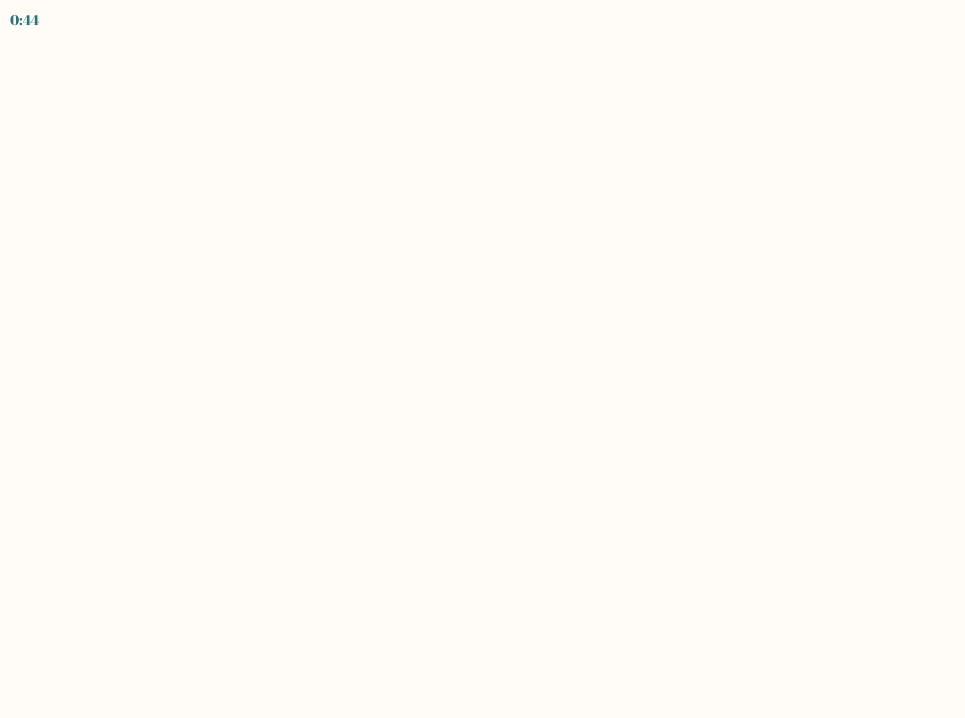 scroll, scrollTop: 0, scrollLeft: 0, axis: both 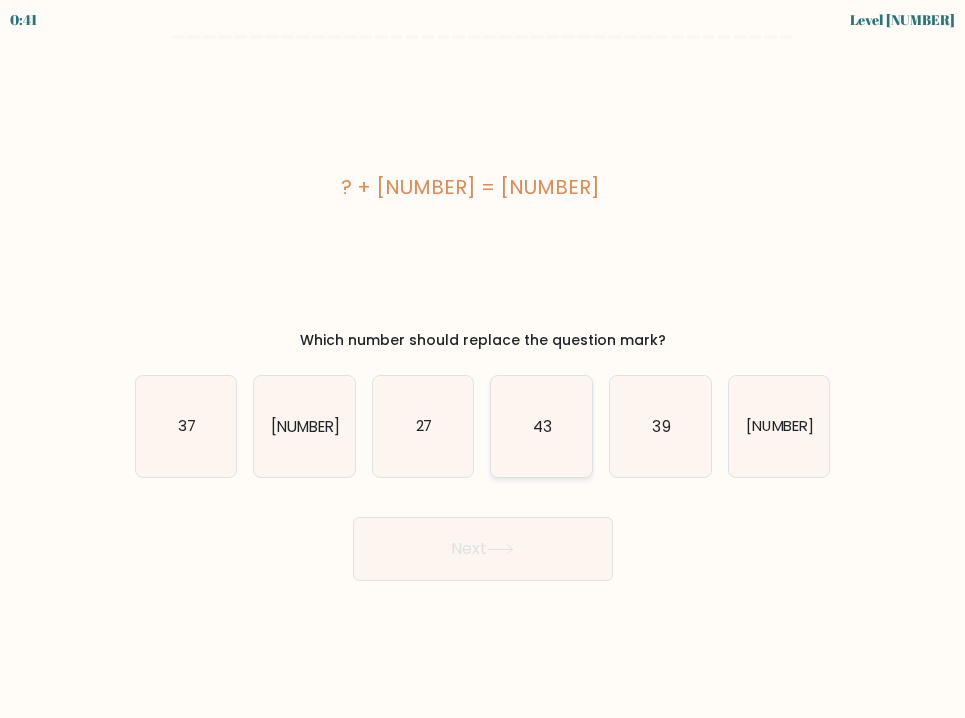 click on "43" at bounding box center [541, 426] 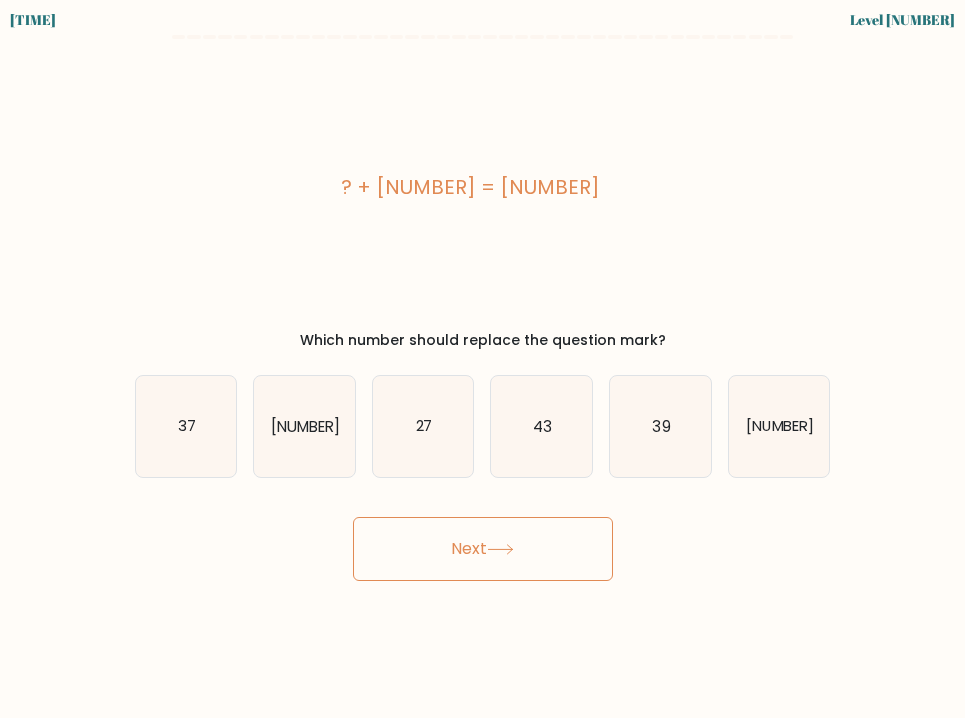 click on "Next" at bounding box center [483, 549] 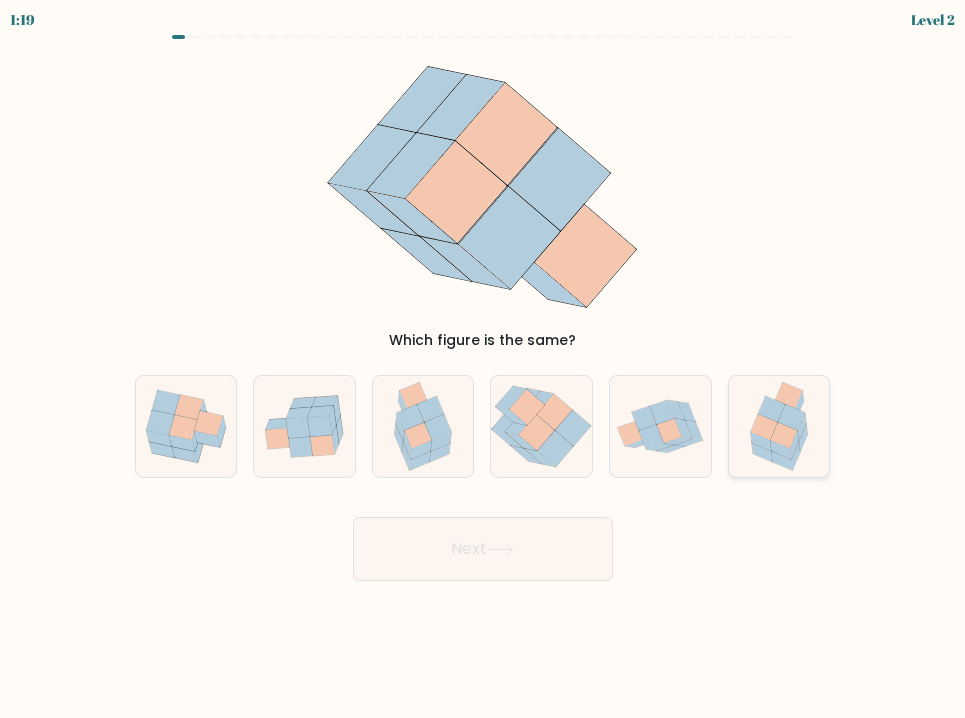 click at bounding box center (802, 427) 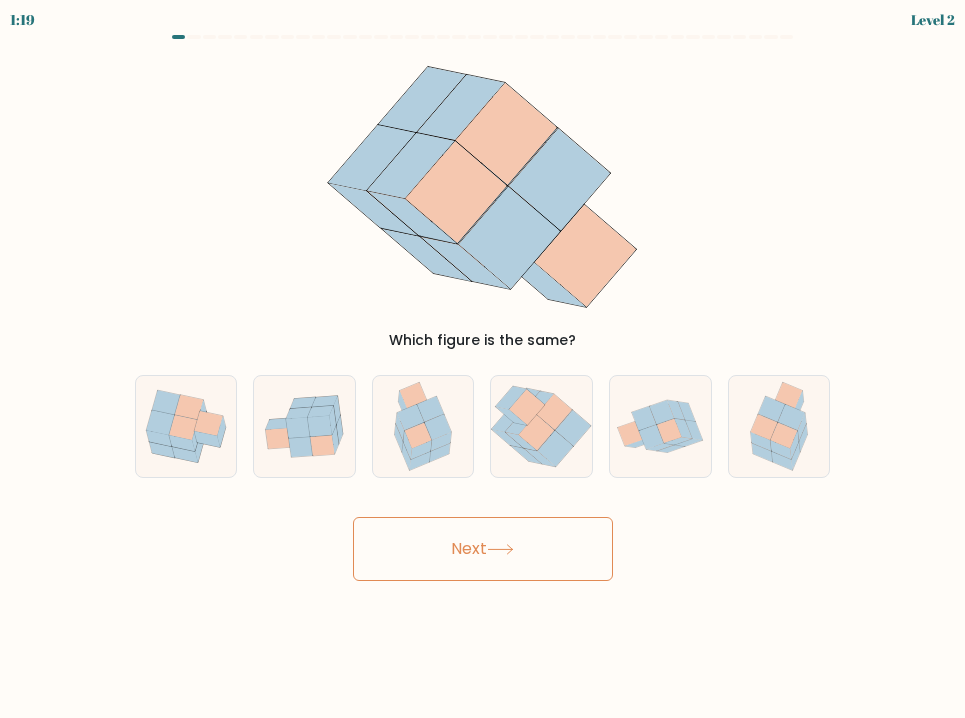 click at bounding box center (500, 549) 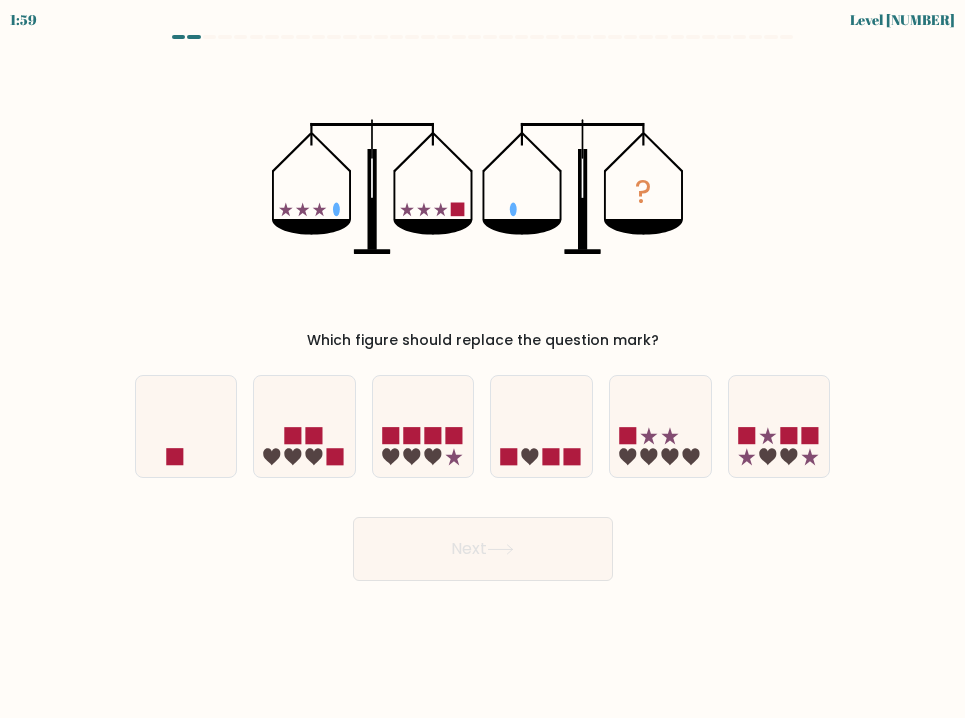 click at bounding box center [482, 308] 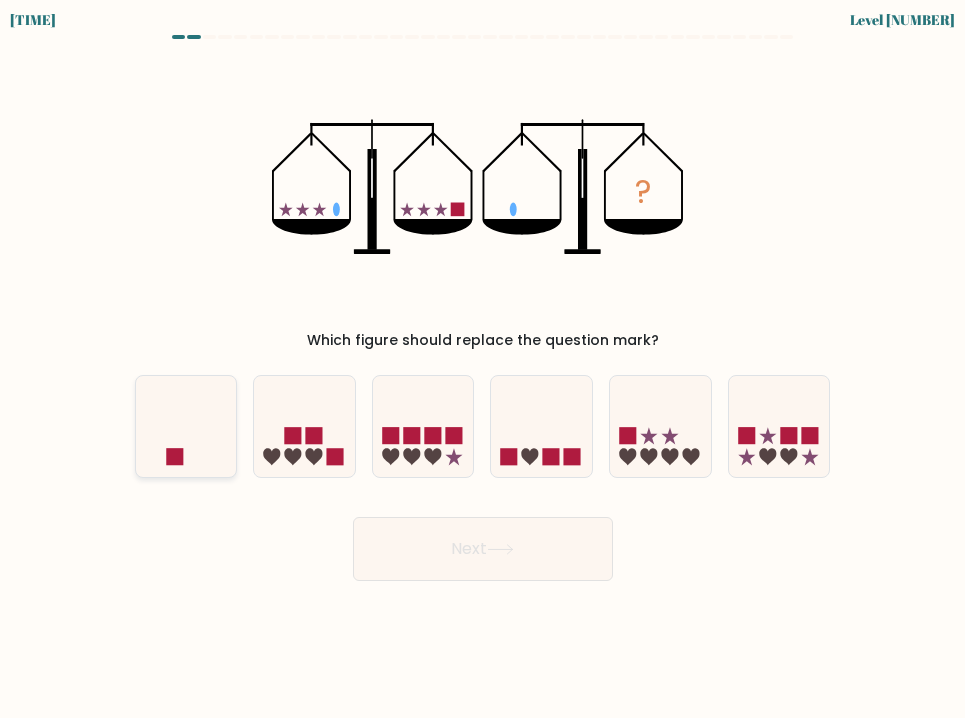 click at bounding box center (186, 426) 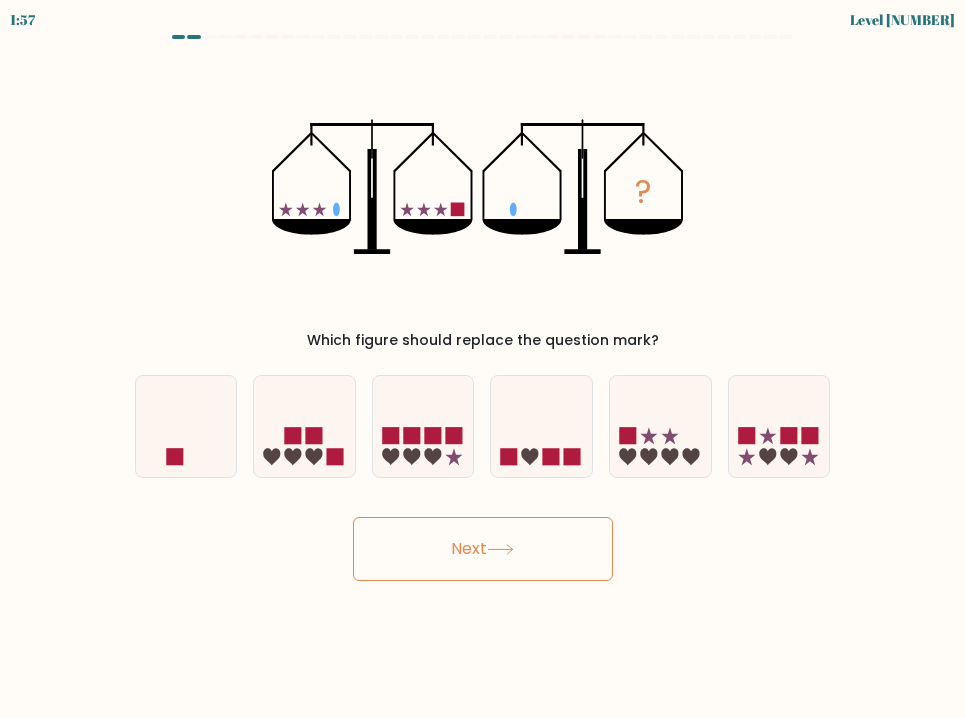 click on "Next" at bounding box center (483, 549) 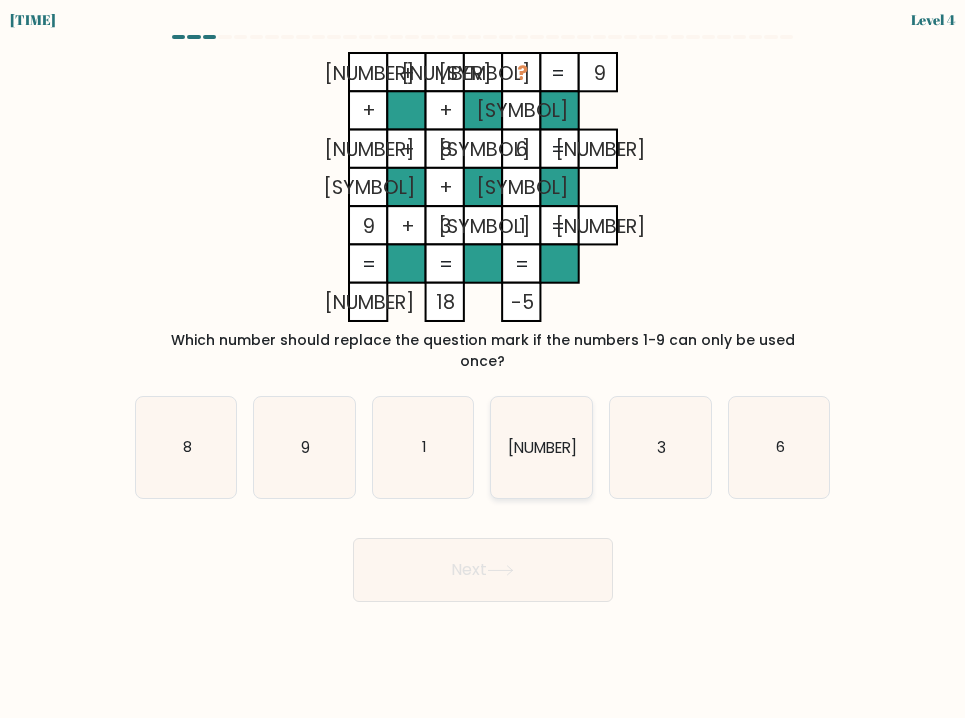 click on "[NUMBER]" at bounding box center [541, 447] 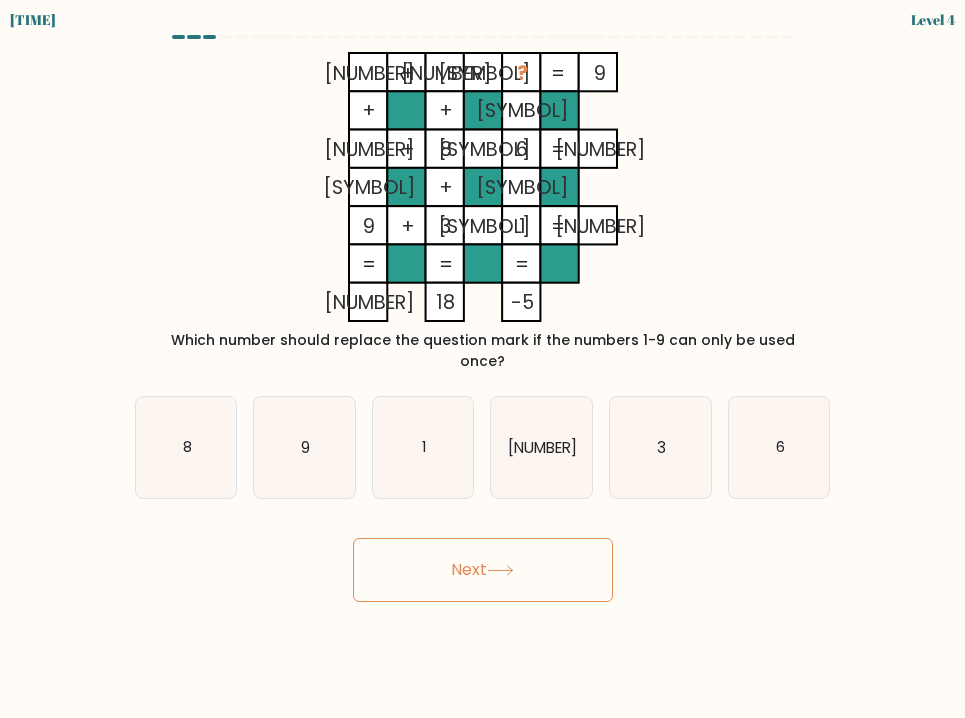 click on "Next" at bounding box center (483, 570) 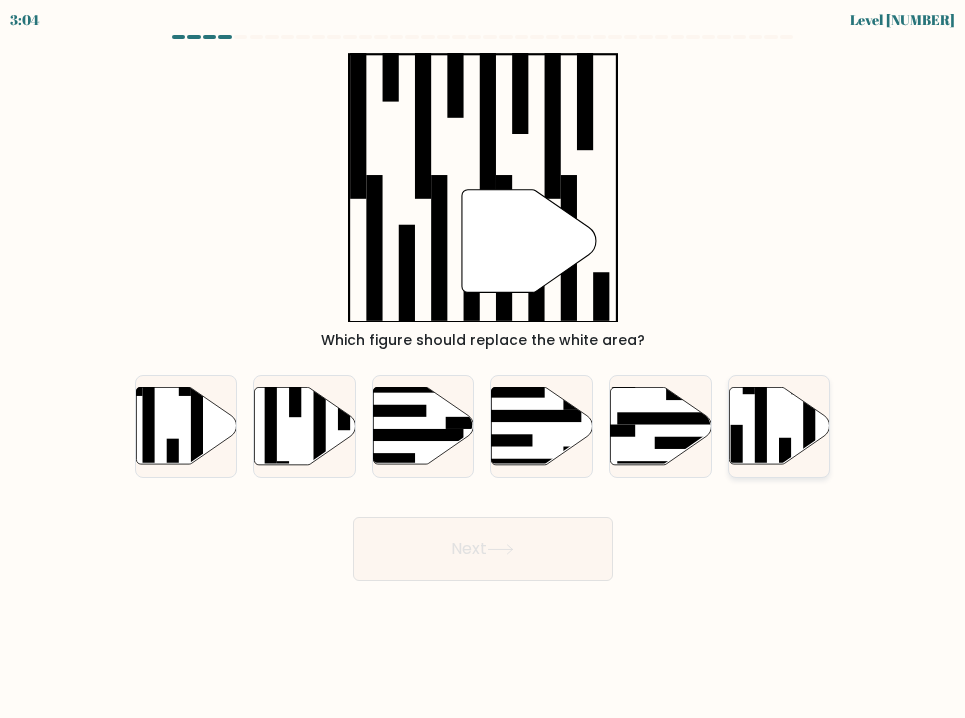 click at bounding box center [779, 425] 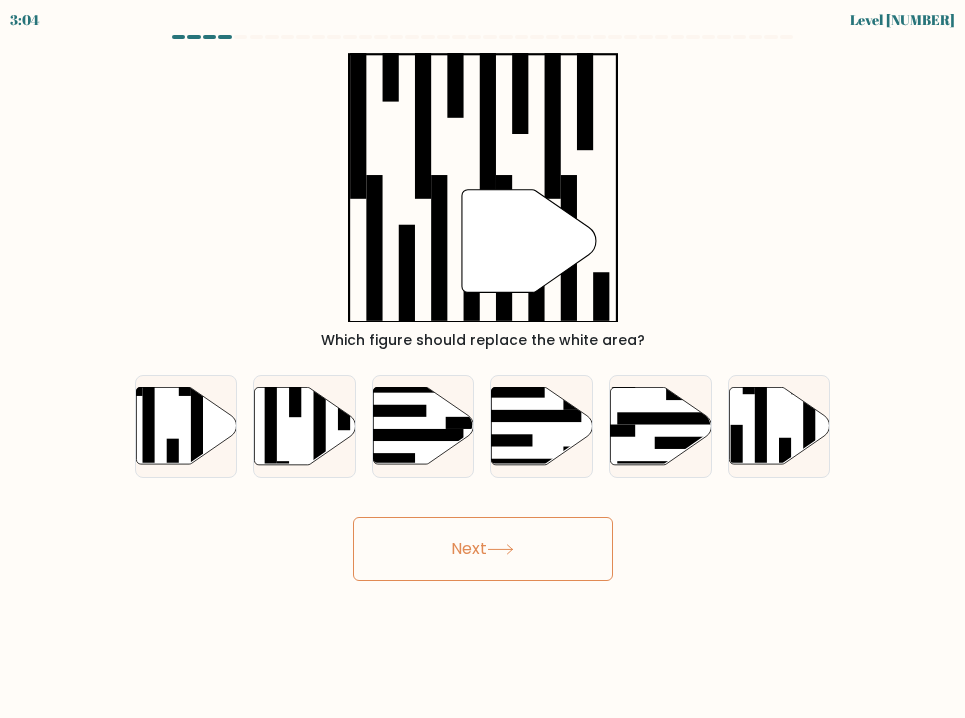 click on "Next" at bounding box center [483, 549] 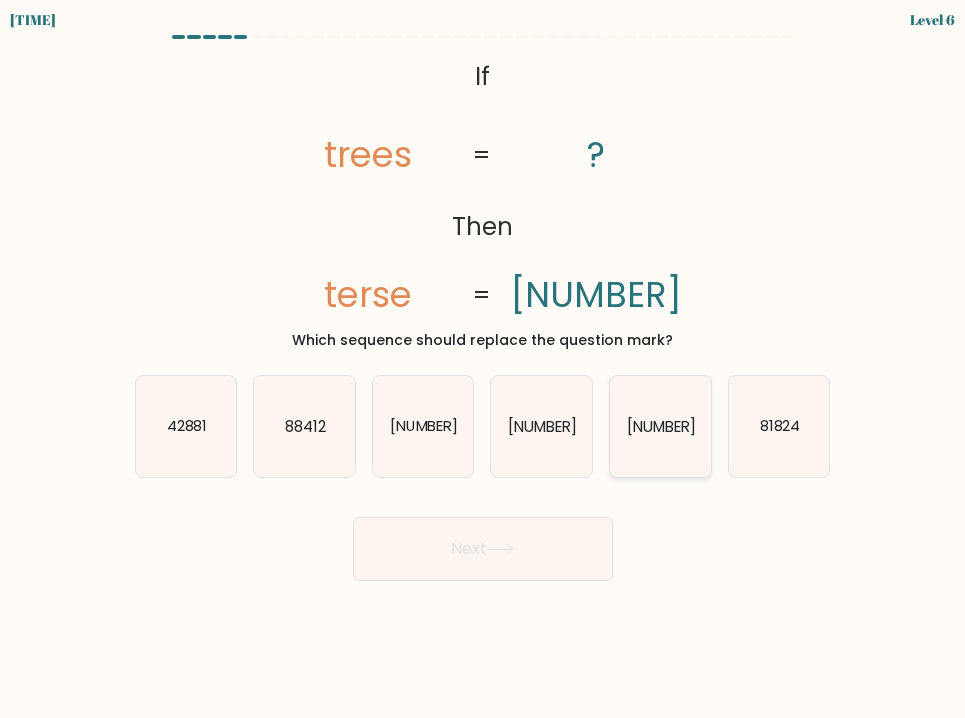 click on "[NUMBER]" at bounding box center (660, 426) 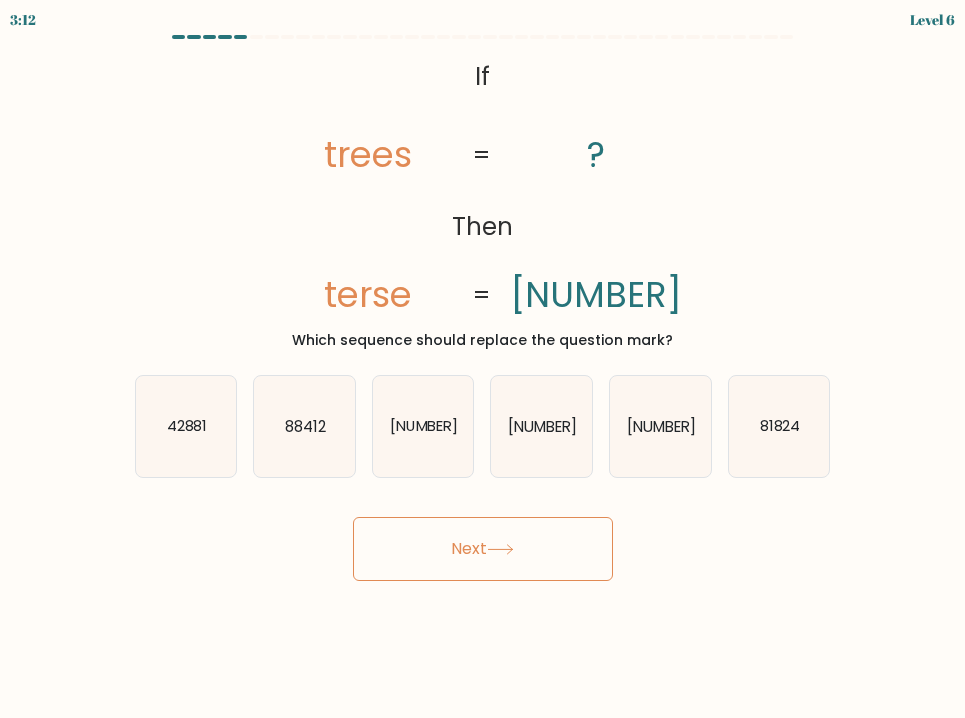 click on "Next" at bounding box center [483, 549] 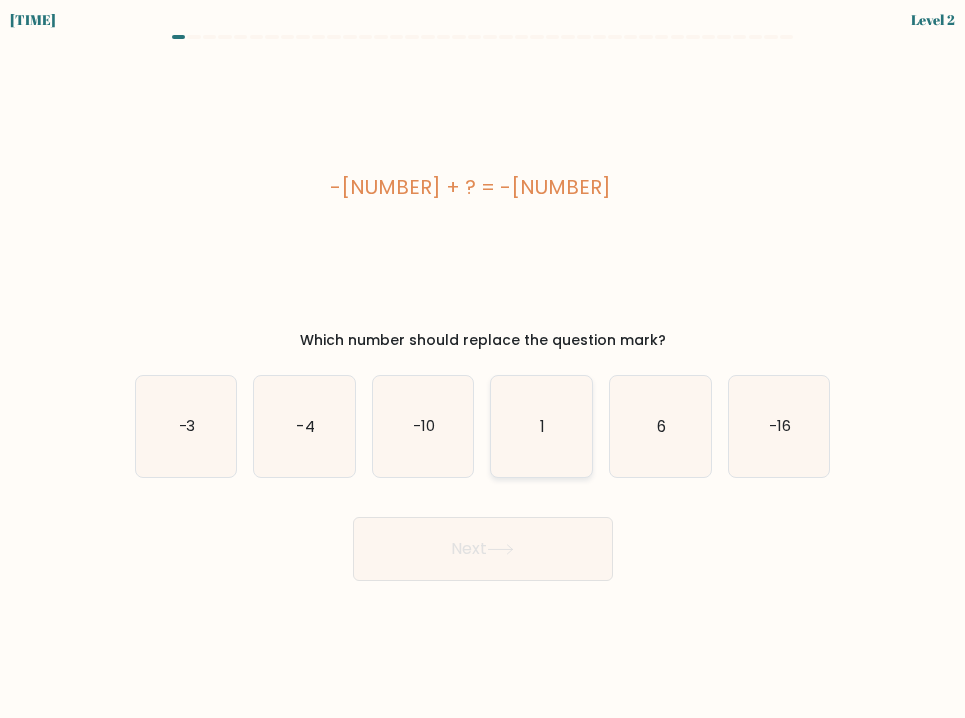 click on "1" at bounding box center [541, 426] 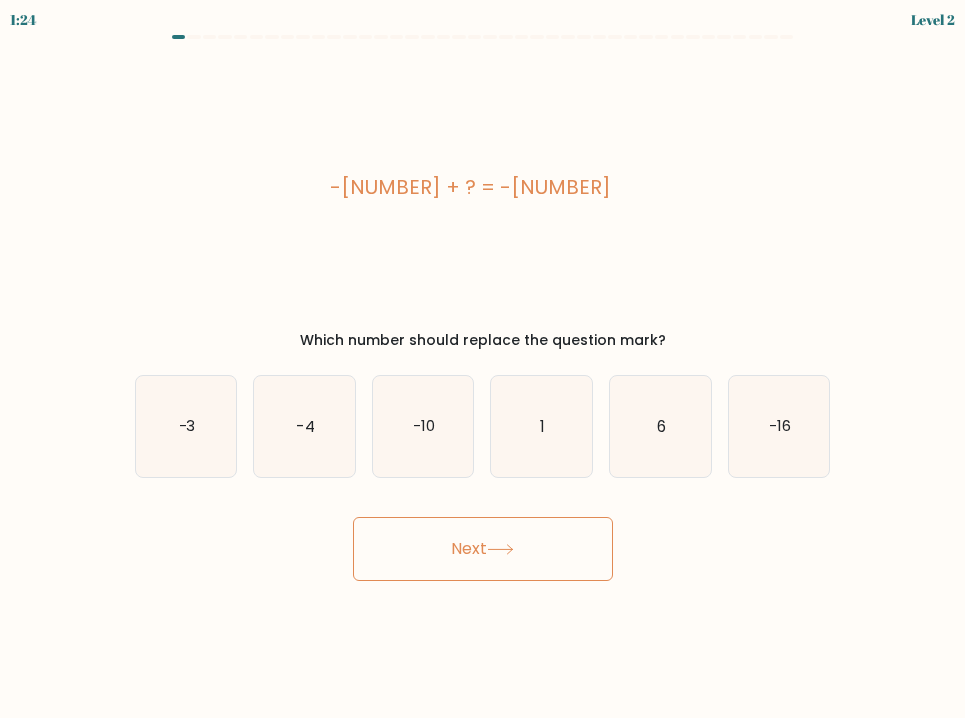click on "Next" at bounding box center [483, 549] 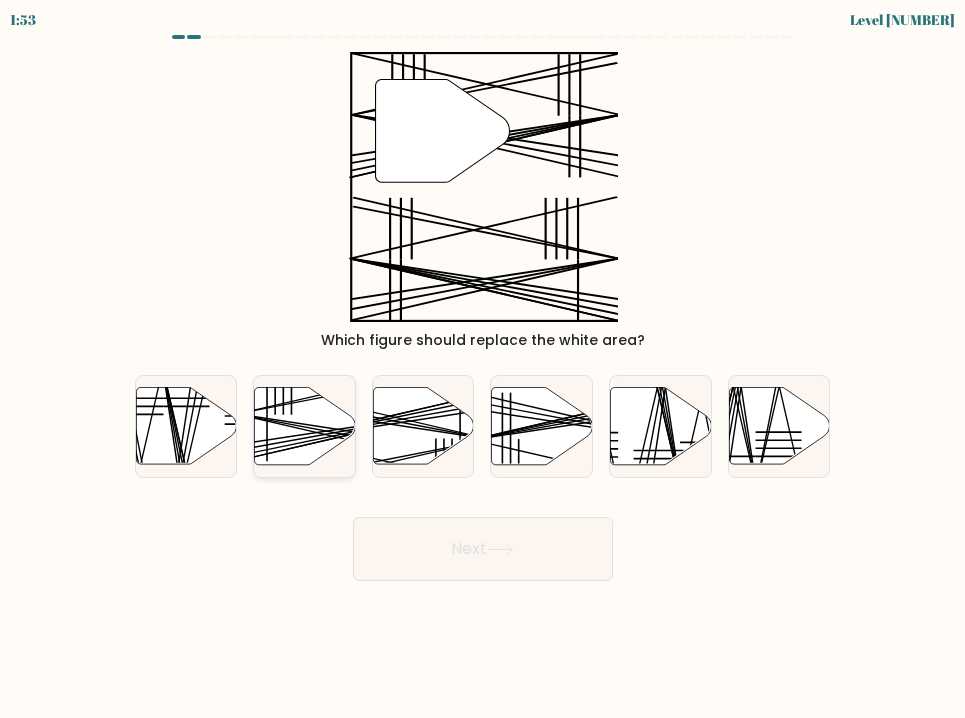 click at bounding box center (305, 425) 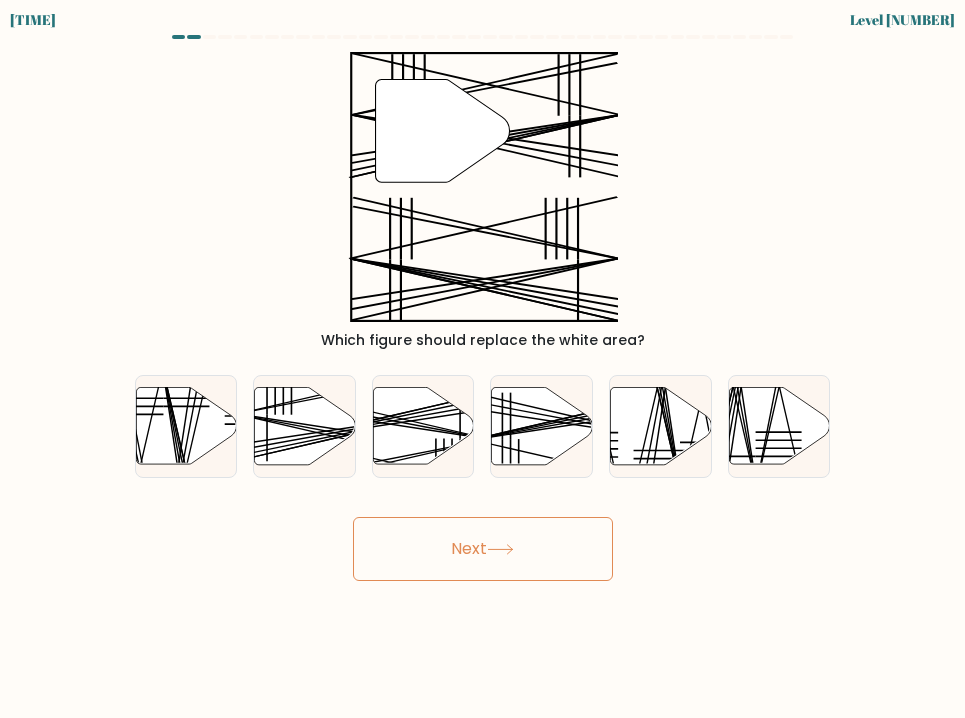 click on "Next" at bounding box center [483, 549] 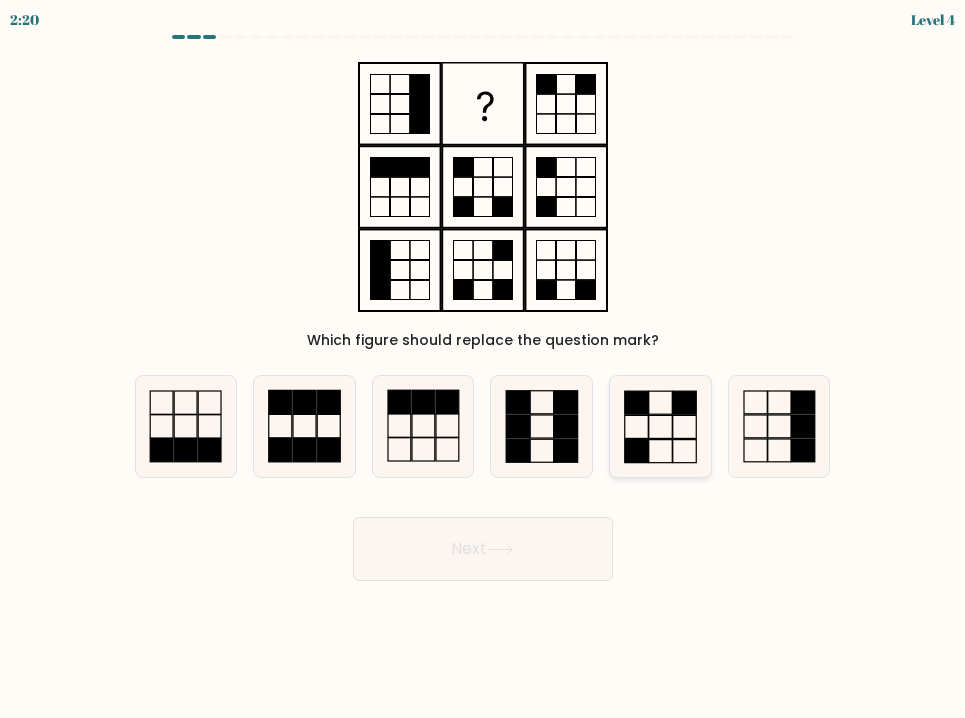 click at bounding box center (660, 426) 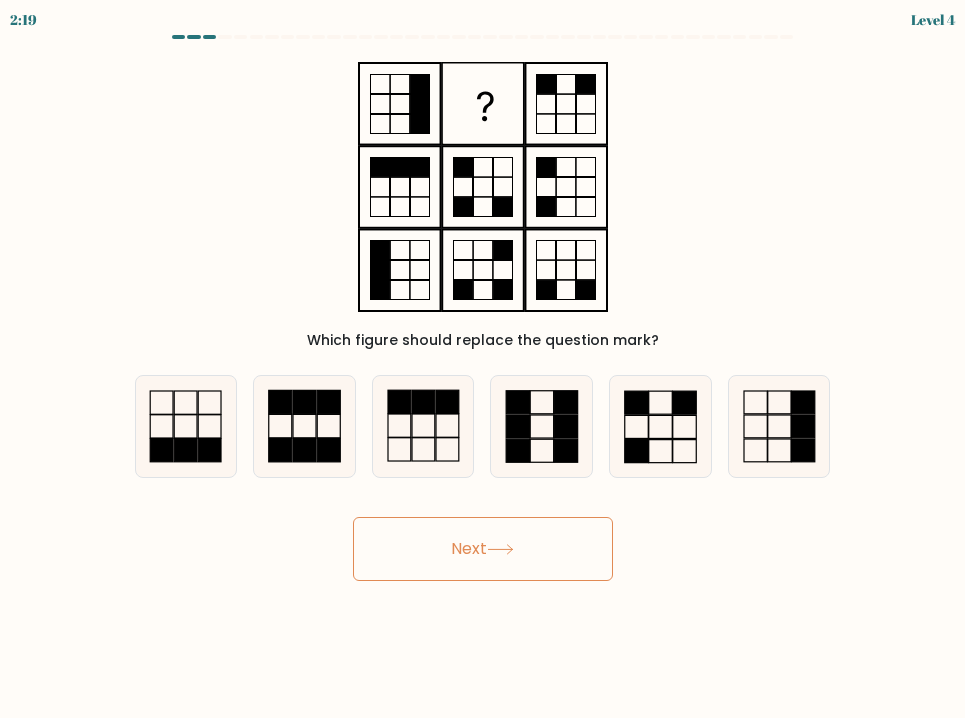 click on "Next" at bounding box center [483, 549] 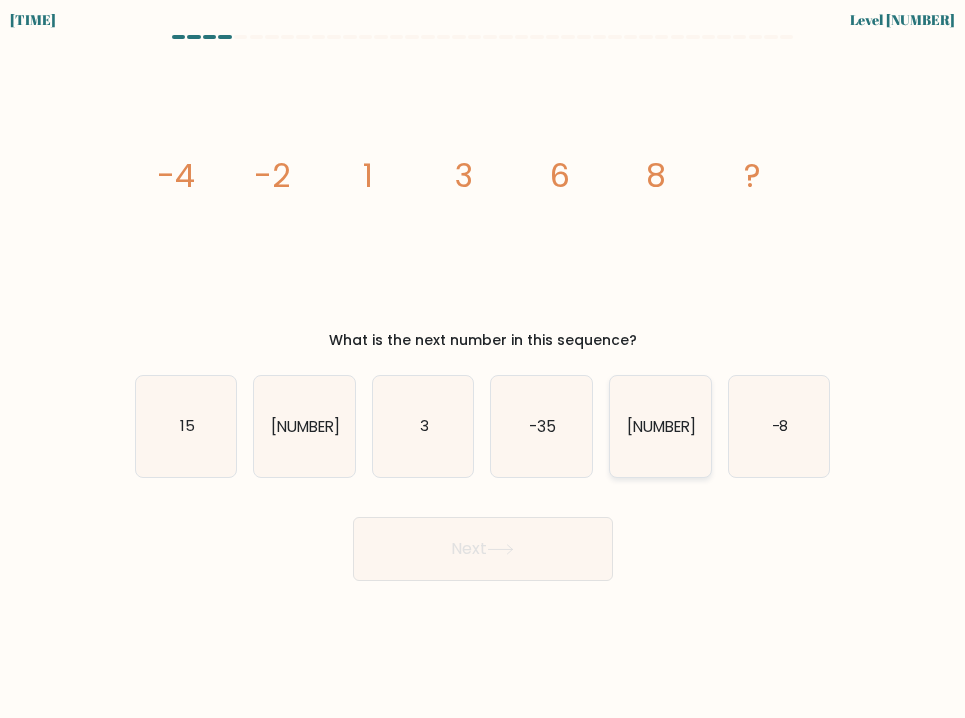 click on "[NUMBER]" at bounding box center [660, 426] 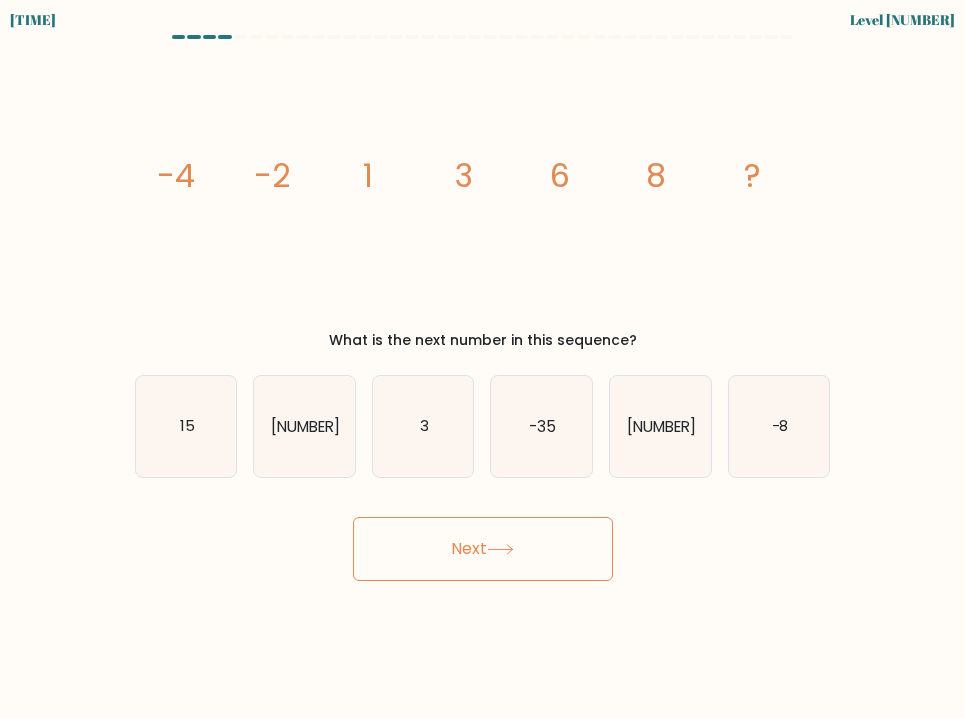 click on "Next" at bounding box center (483, 549) 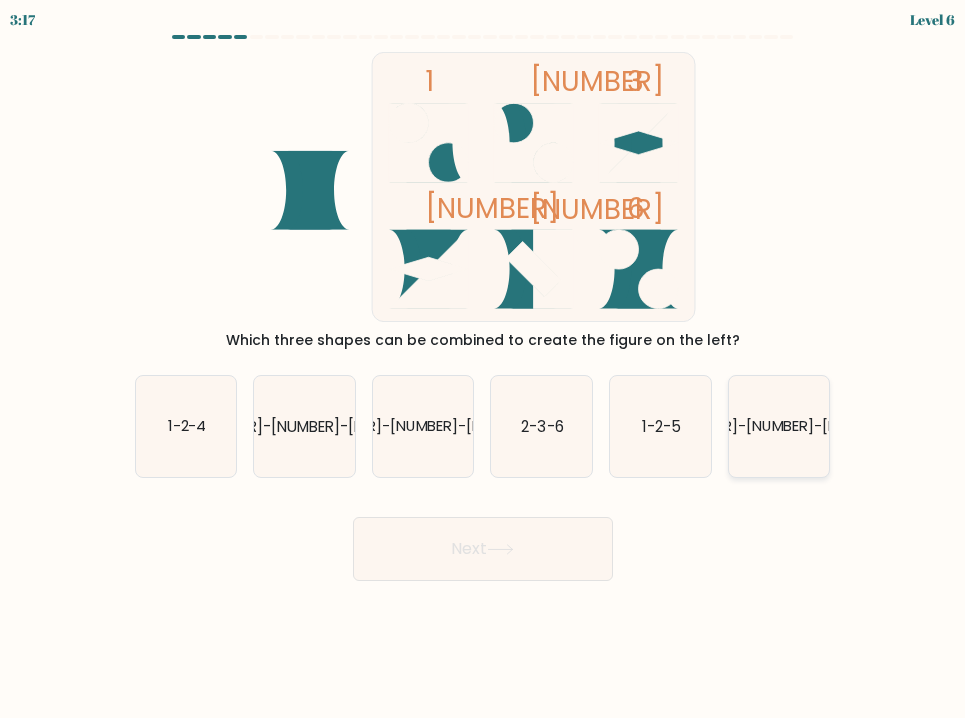 click on "[NUMBER]-[NUMBER]-[NUMBER]" at bounding box center [779, 426] 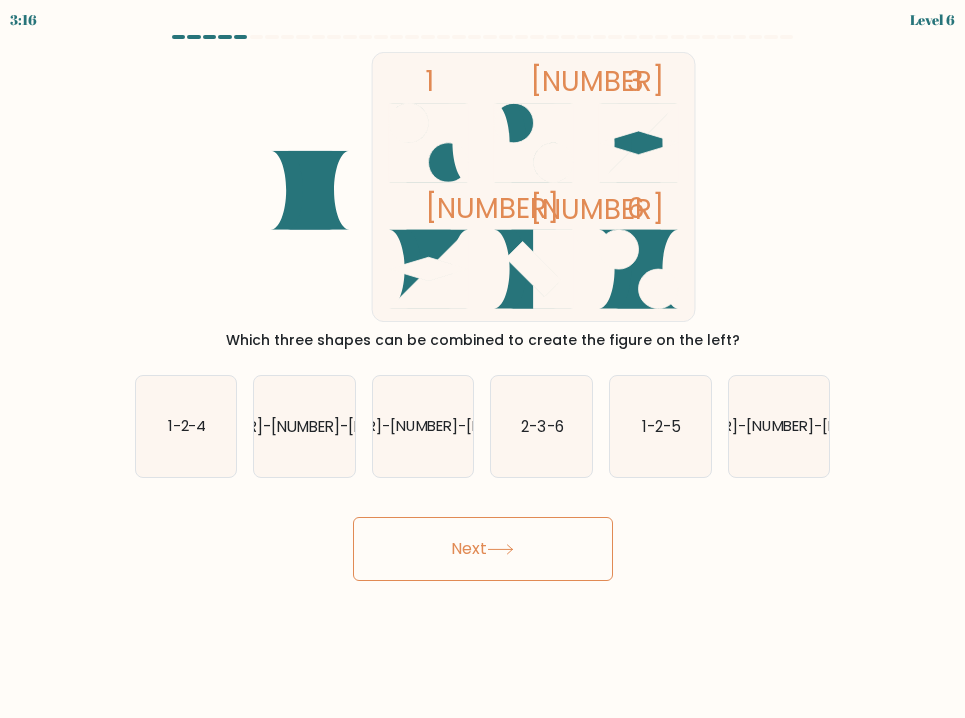 click on "Next" at bounding box center [483, 549] 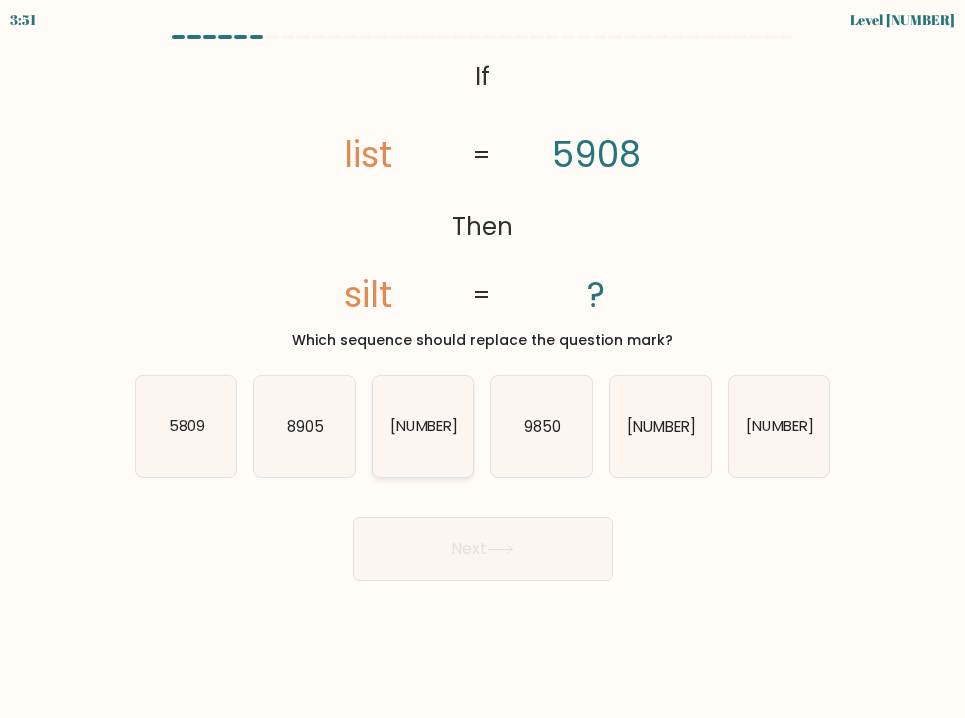 click on "[NUMBER]" at bounding box center [423, 426] 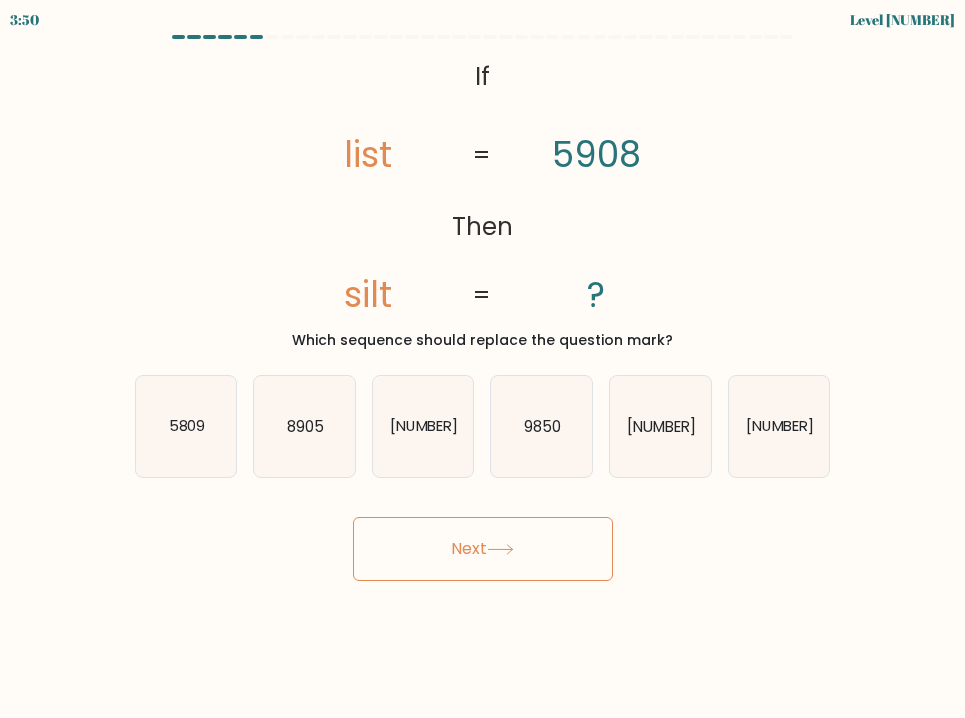 click on "Next" at bounding box center [483, 549] 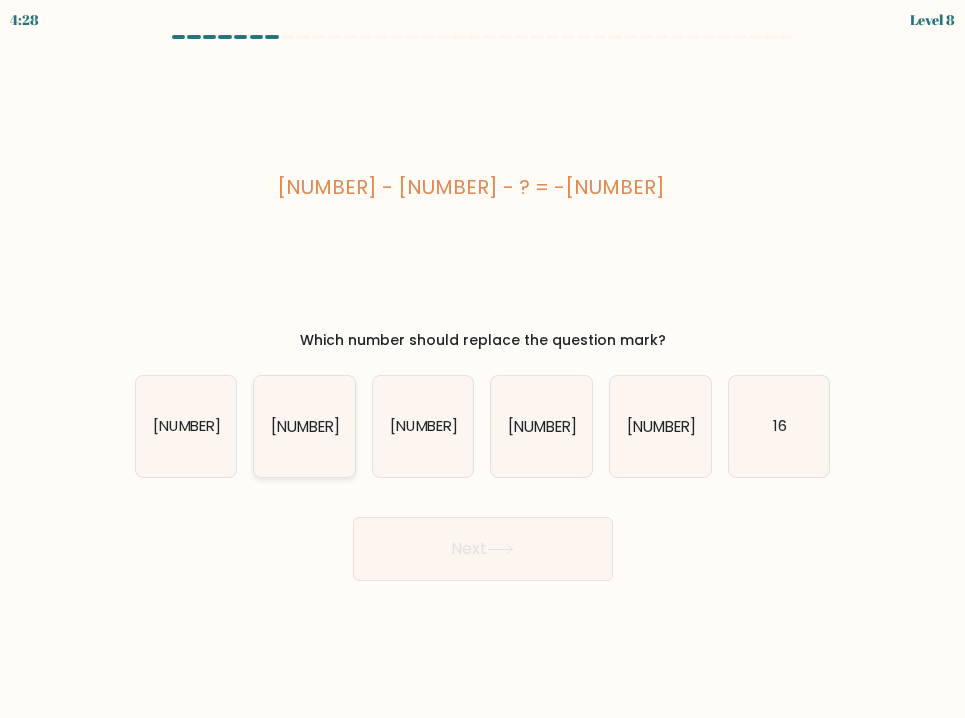 click on "[NUMBER]" at bounding box center (304, 426) 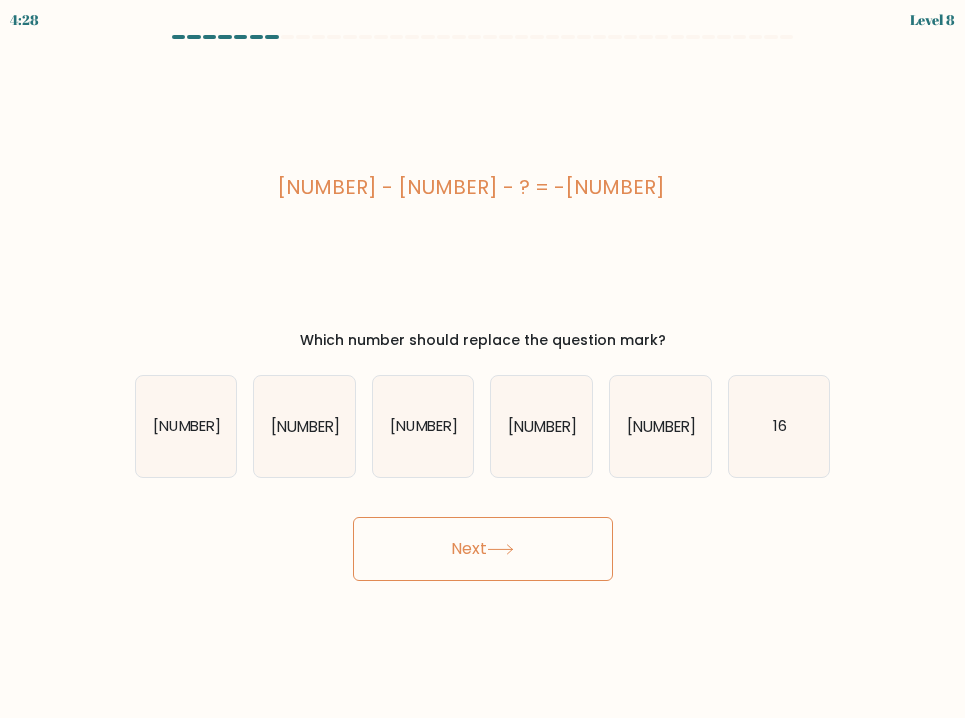 click at bounding box center (500, 549) 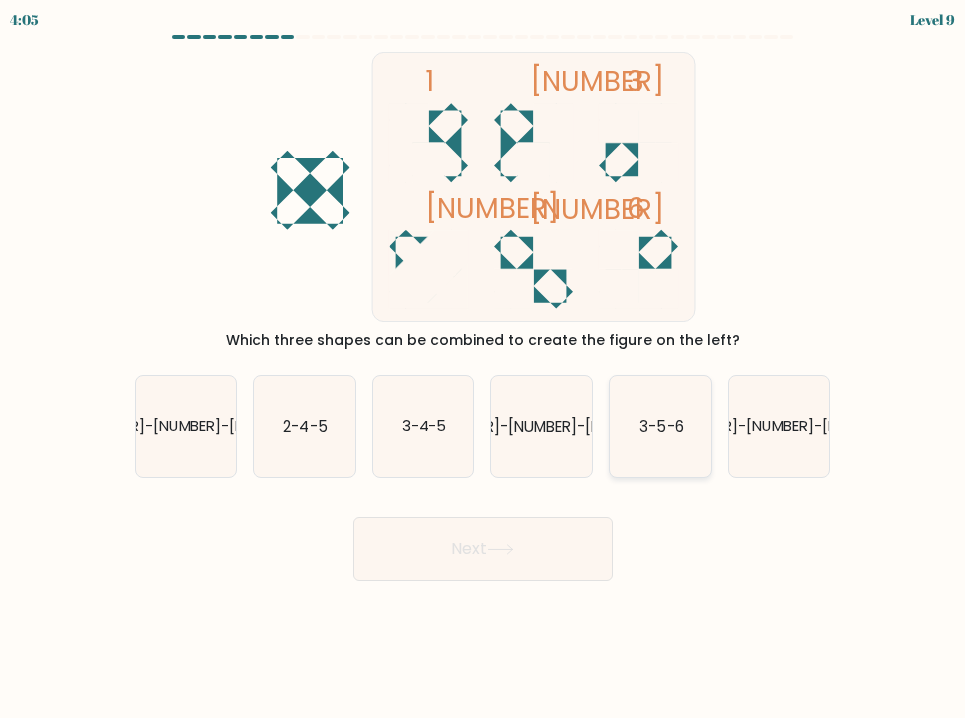 click on "3-5-6" at bounding box center [660, 426] 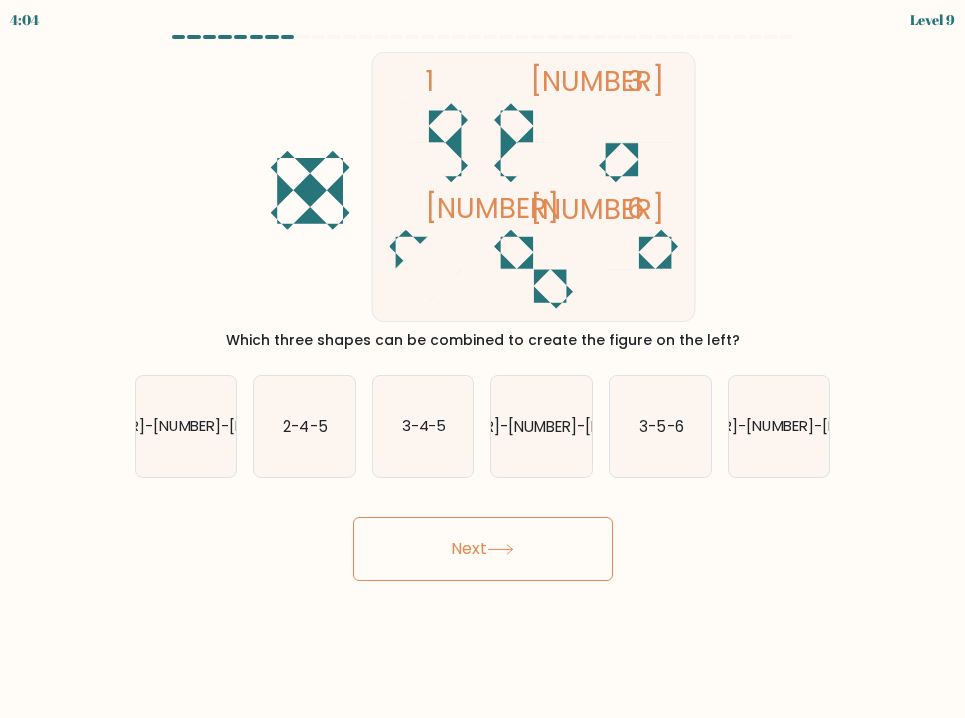 click on "Next" at bounding box center [483, 549] 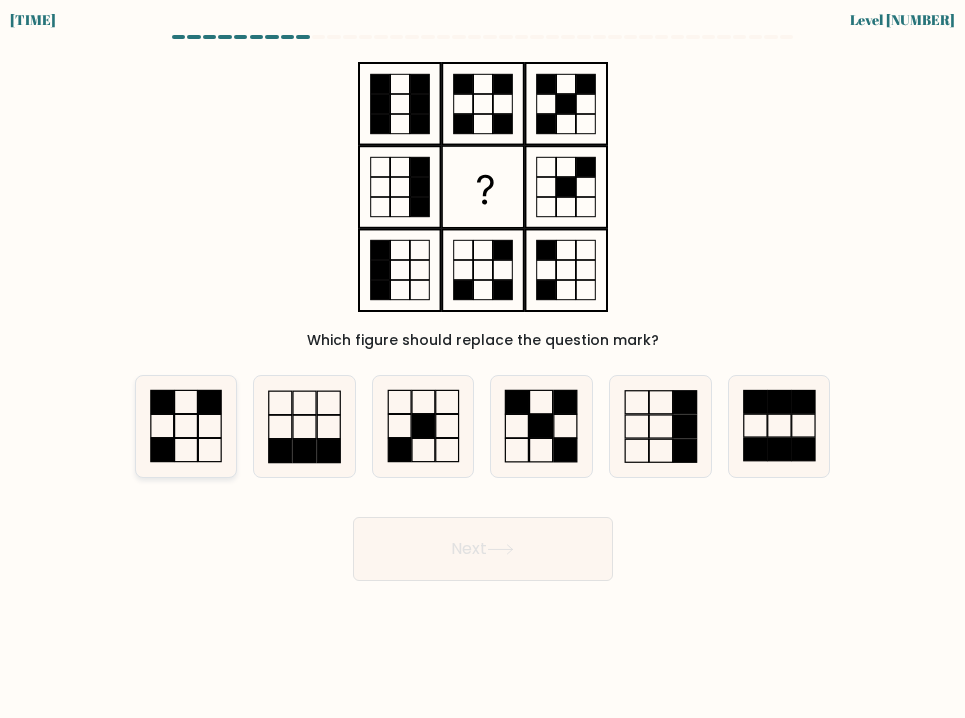 click at bounding box center [186, 426] 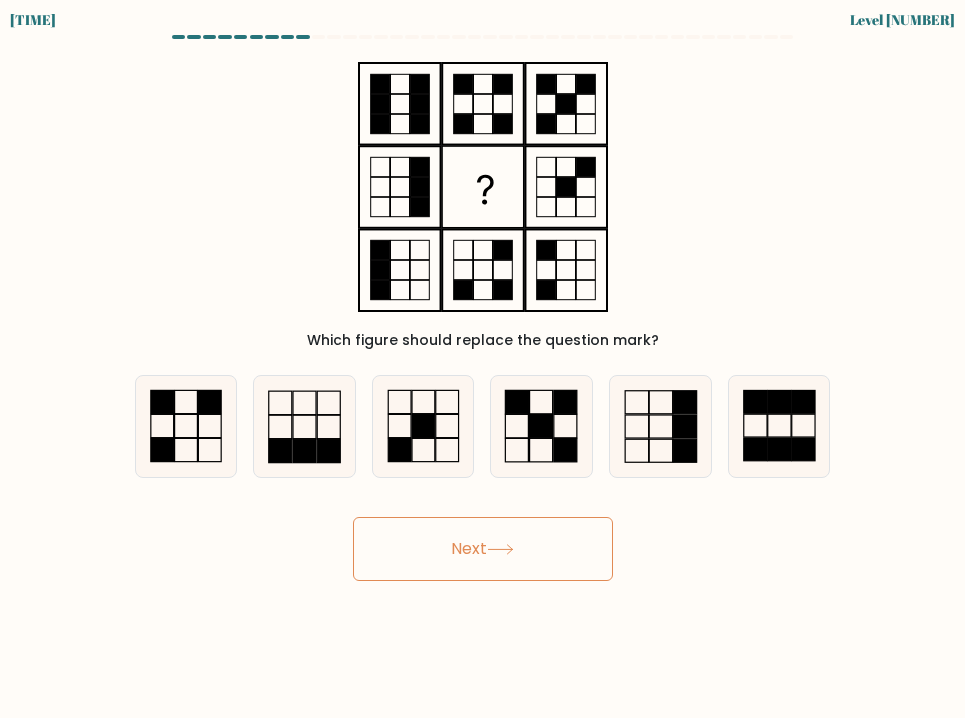 click on "Next" at bounding box center [483, 549] 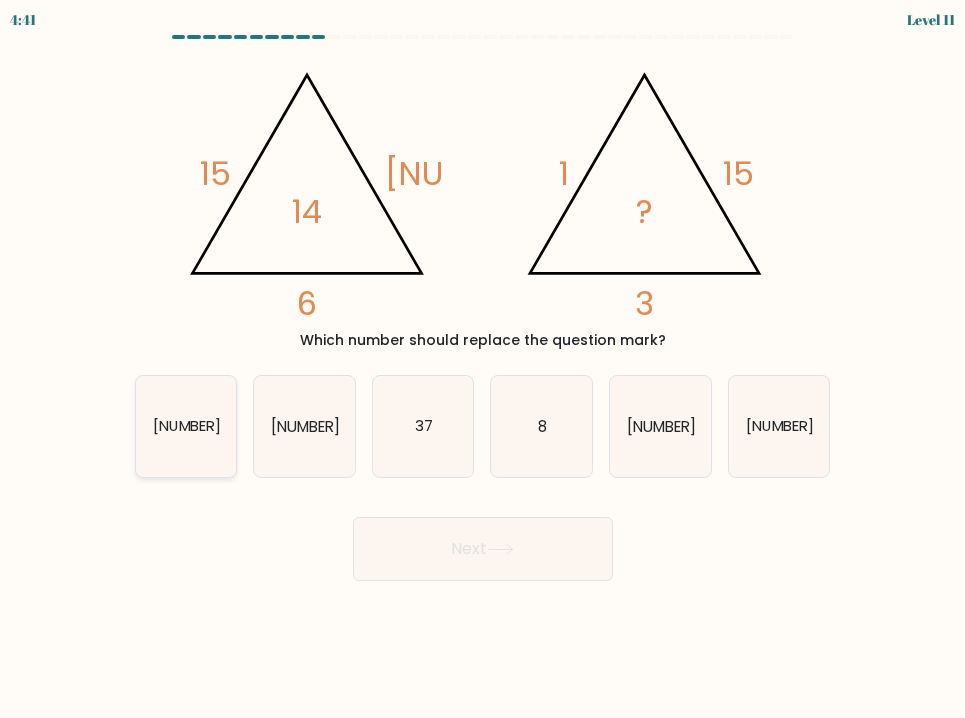 click on "[NUMBER]" at bounding box center [186, 426] 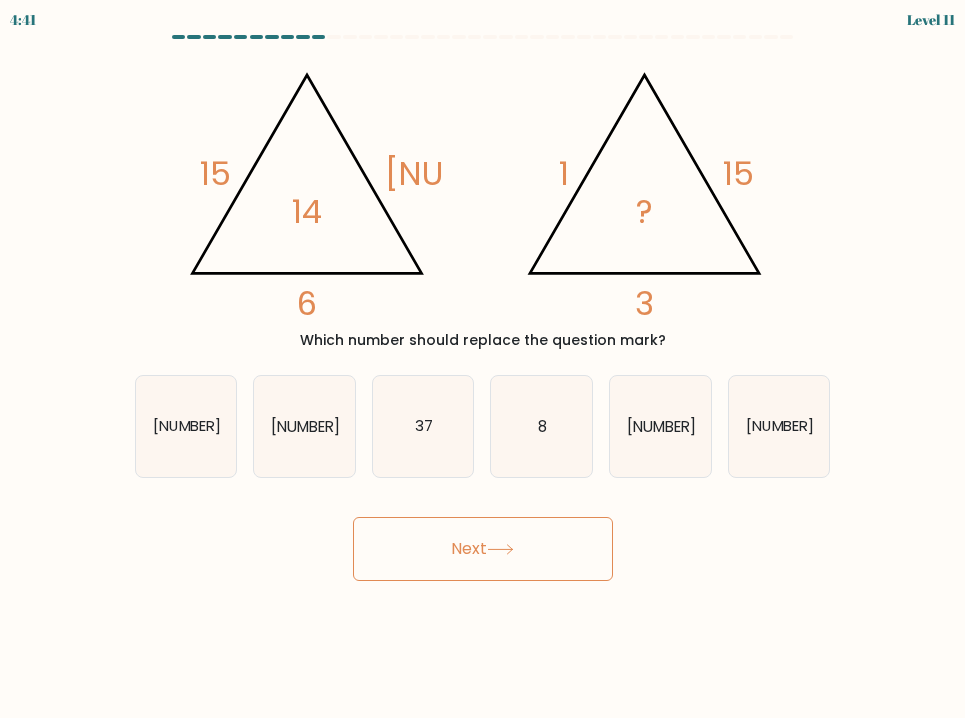 click on "Next" at bounding box center (483, 549) 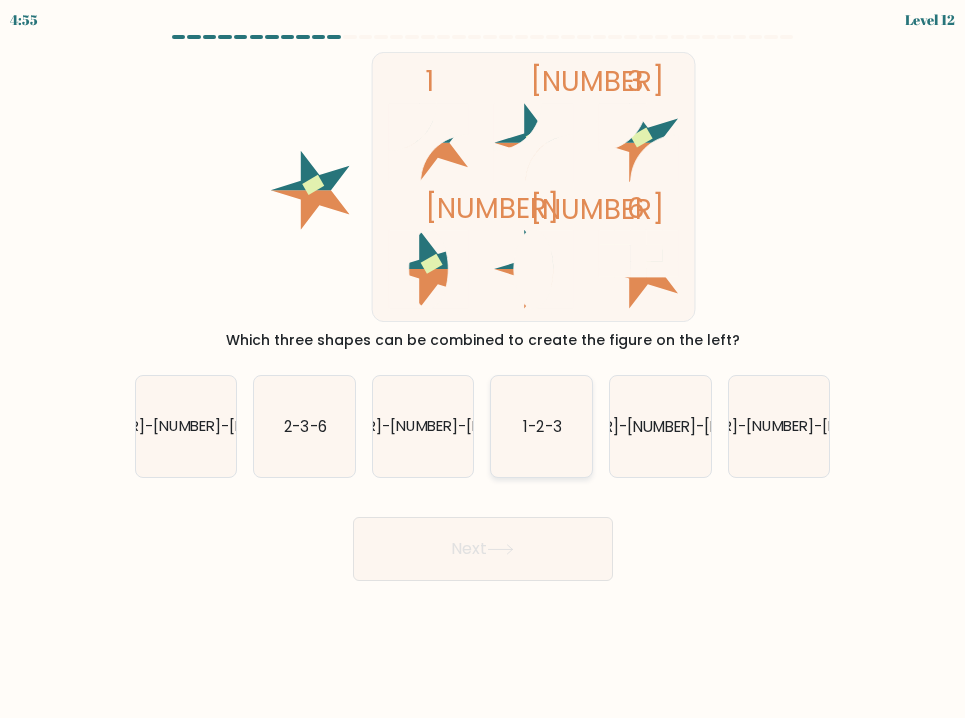 click on "1-2-3" at bounding box center [541, 426] 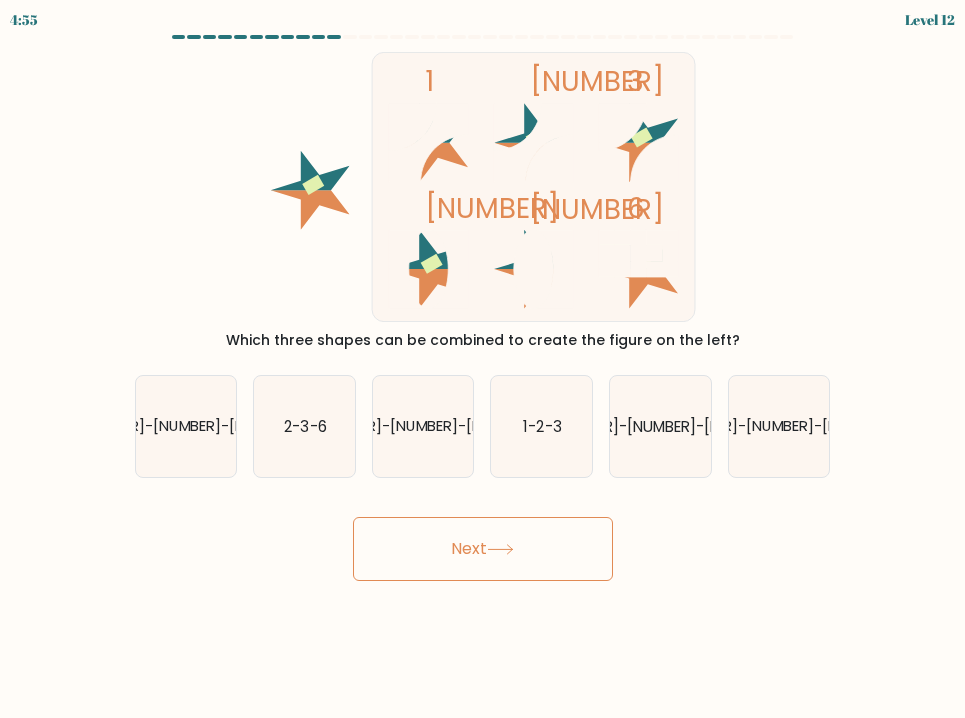 click on "Next" at bounding box center [483, 549] 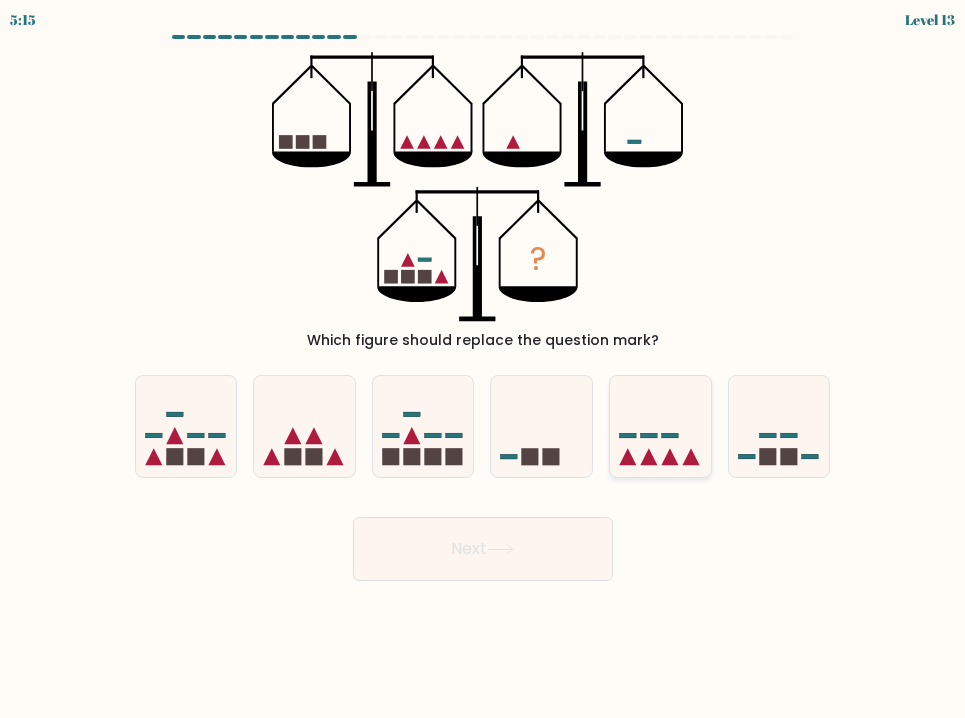 click at bounding box center [660, 426] 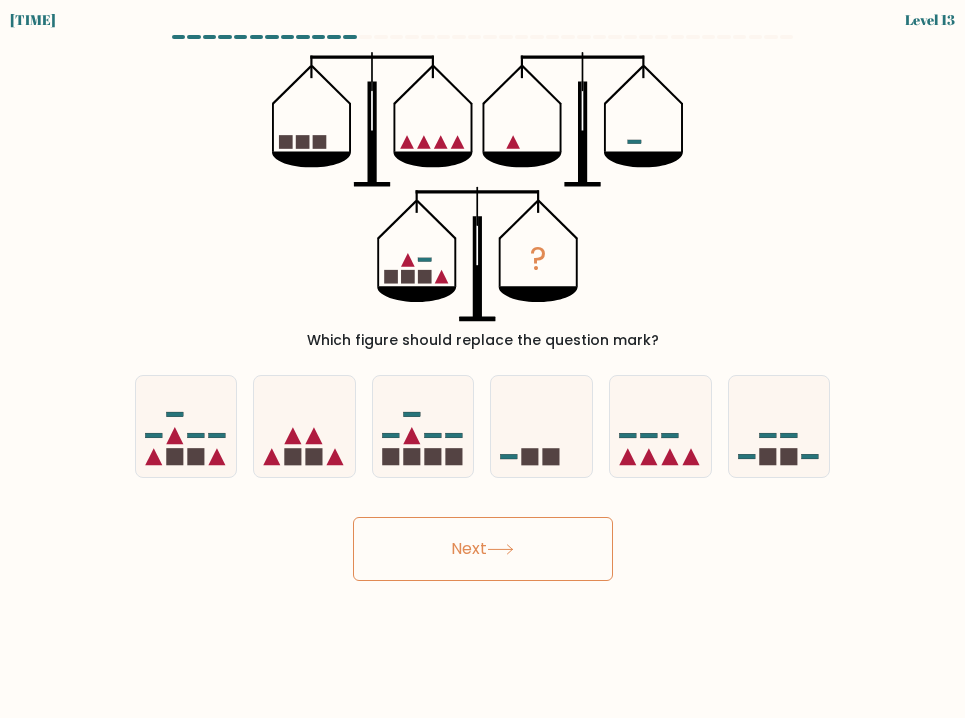 click at bounding box center (500, 549) 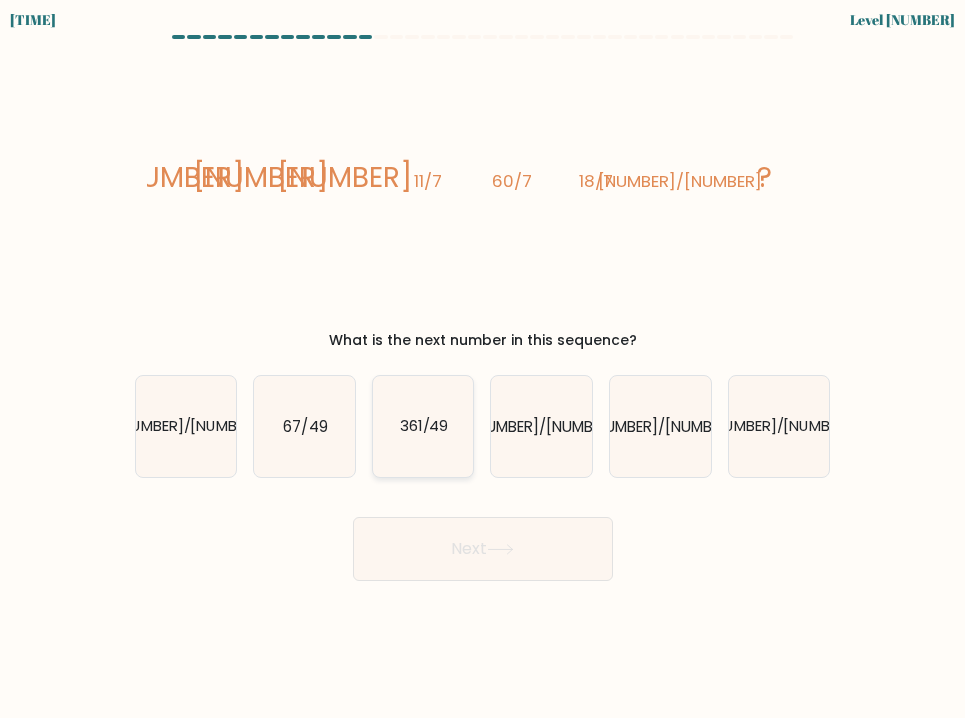 click on "361/49" at bounding box center (423, 426) 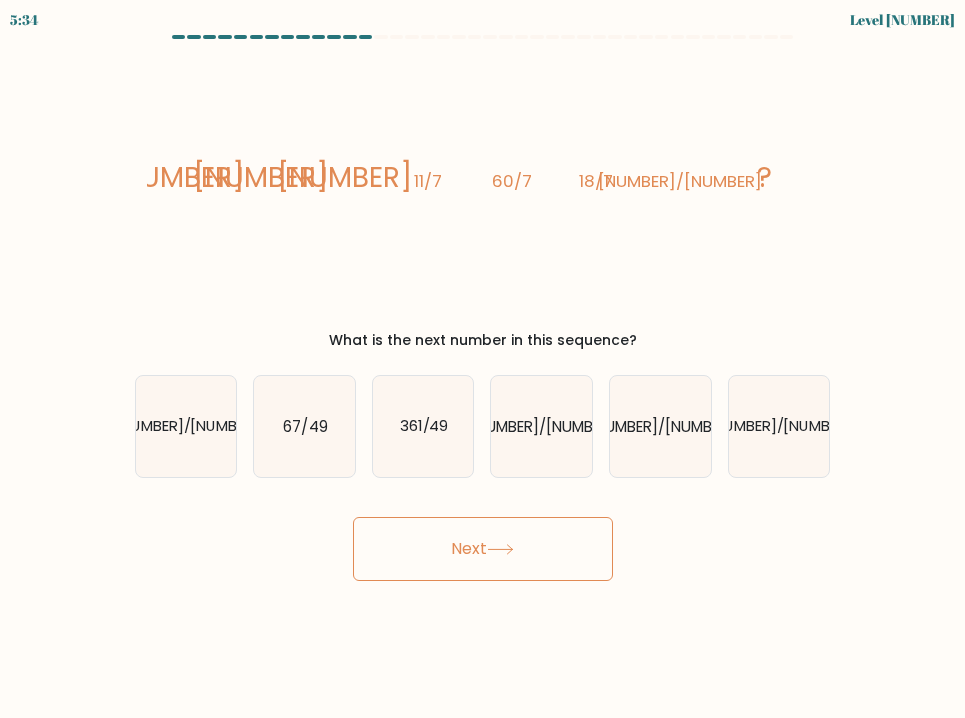 click on "Next" at bounding box center [483, 549] 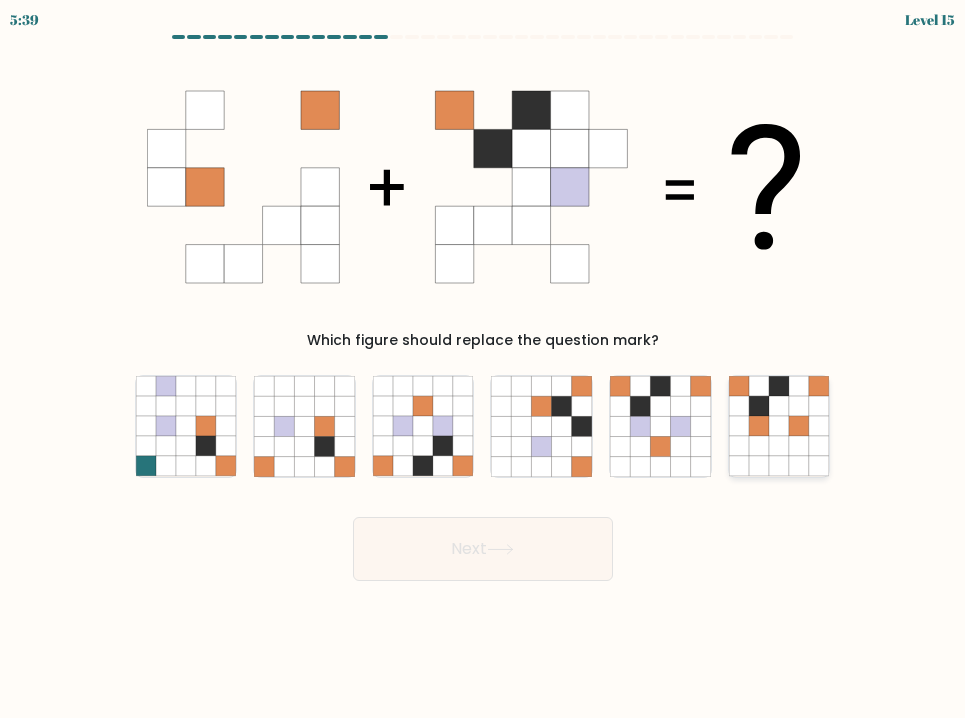 click at bounding box center (799, 466) 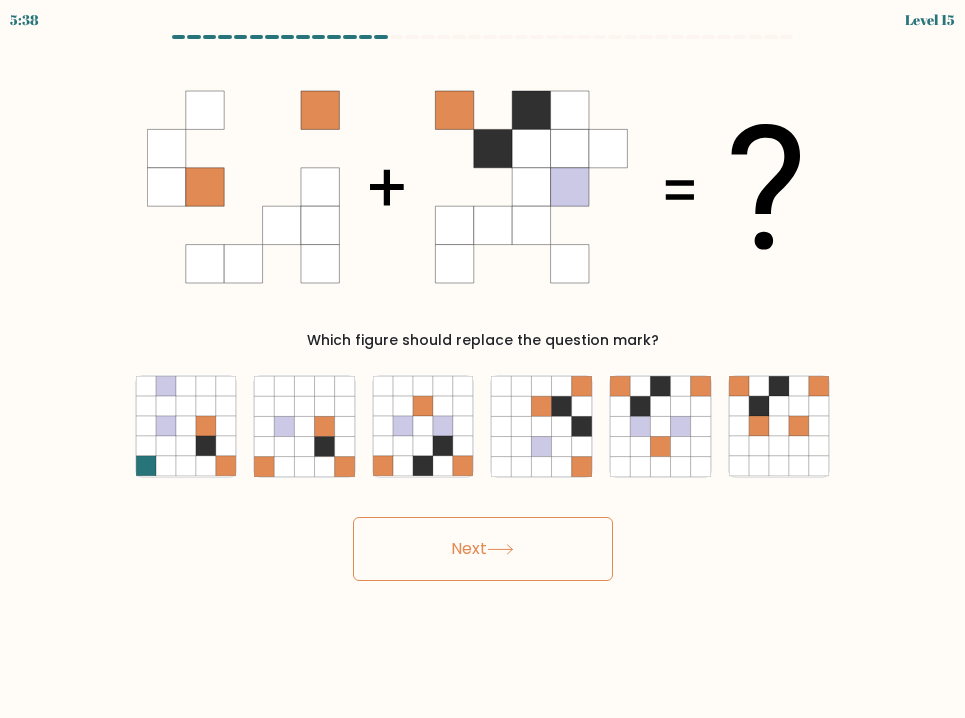 click on "Next" at bounding box center (483, 549) 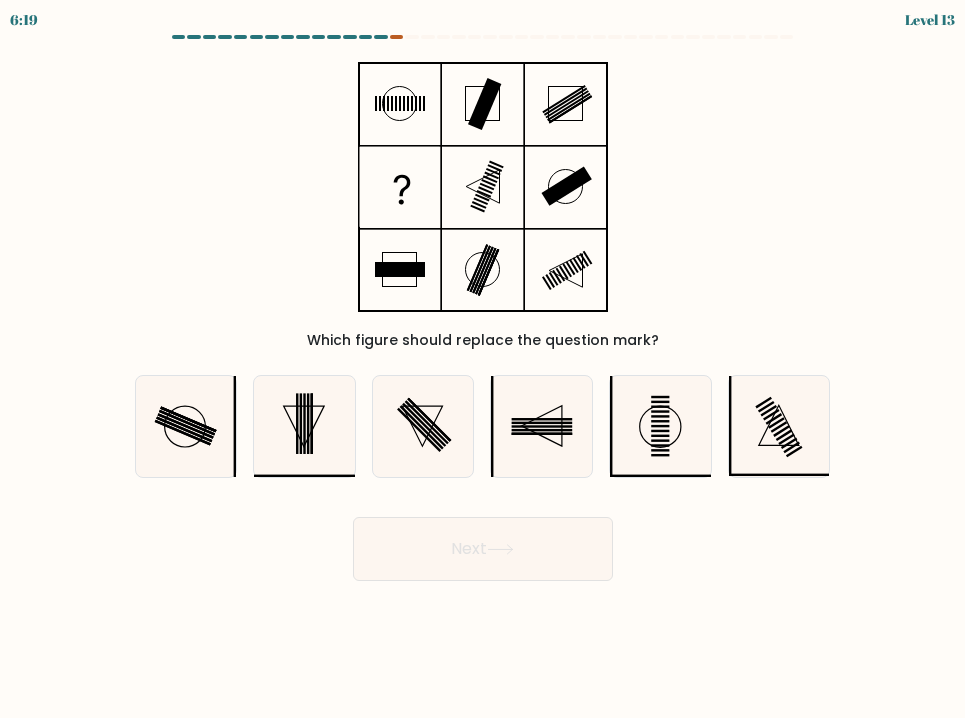 click at bounding box center (397, 37) 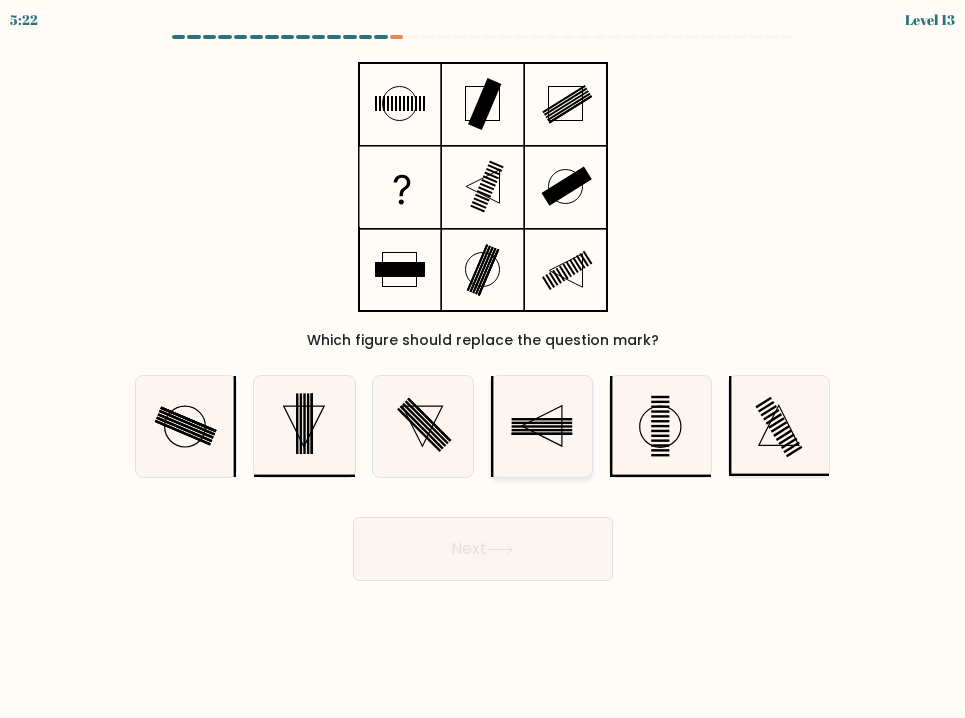 click at bounding box center [541, 426] 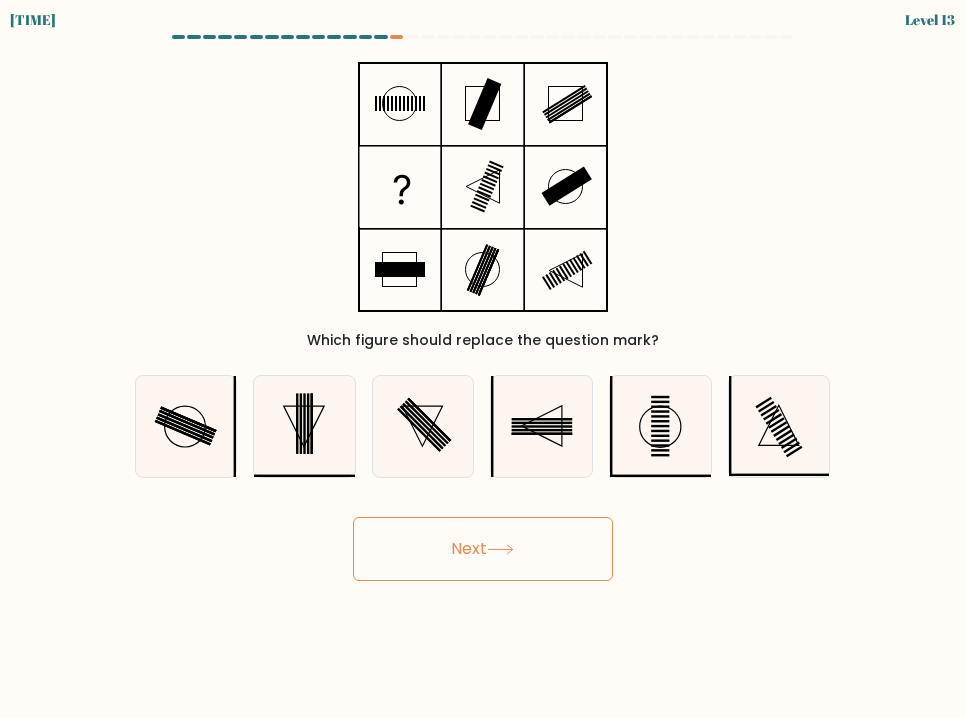 click at bounding box center (500, 549) 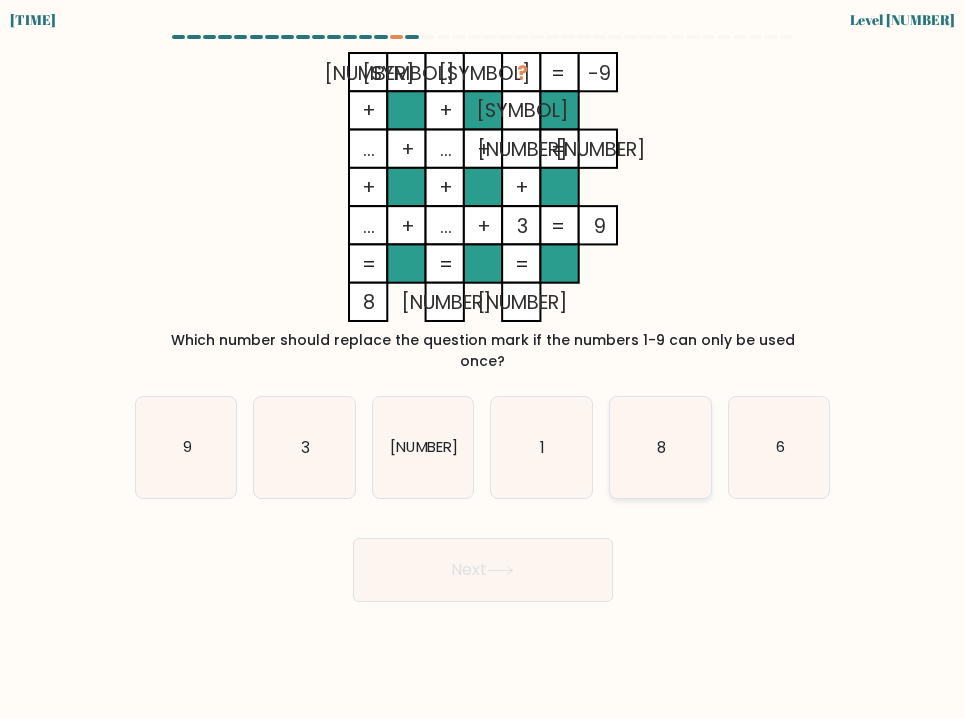 click on "8" at bounding box center [660, 447] 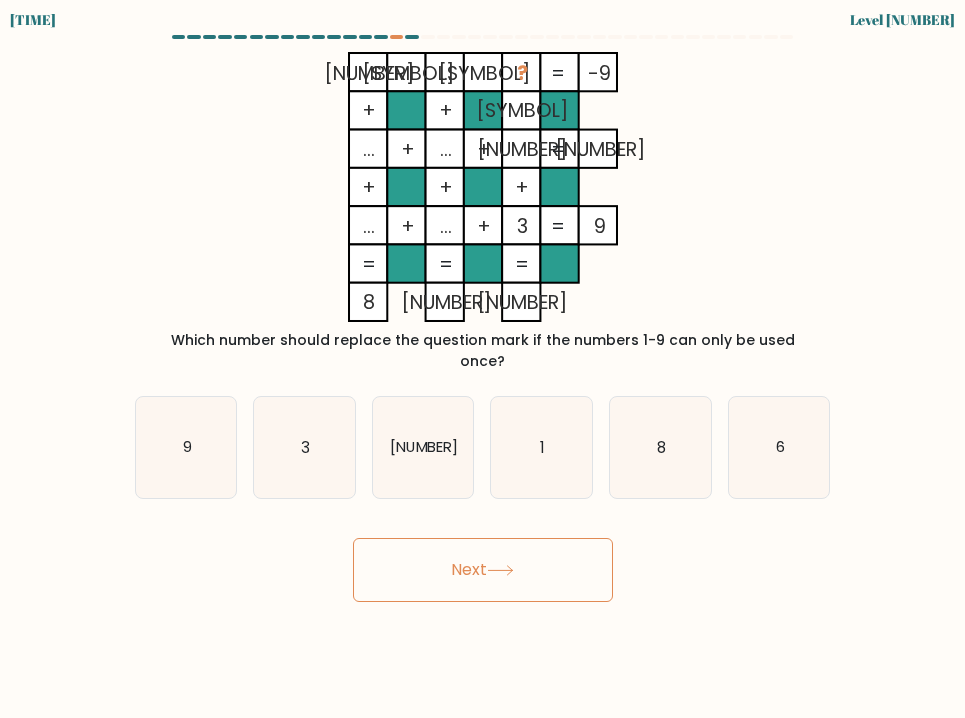 click on "Next" at bounding box center [483, 570] 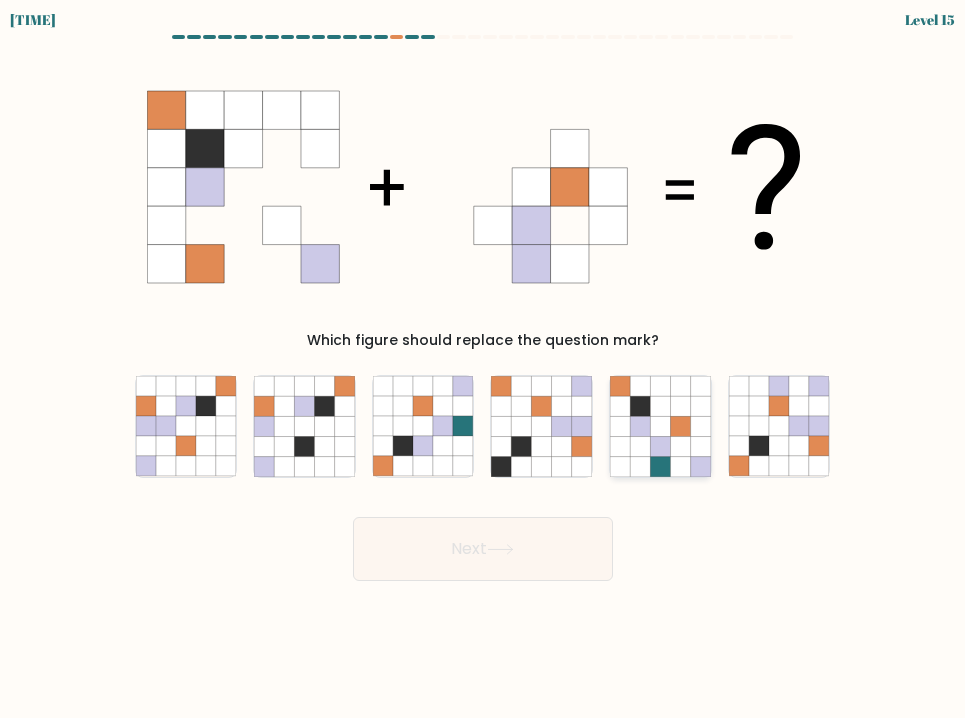 click at bounding box center [680, 466] 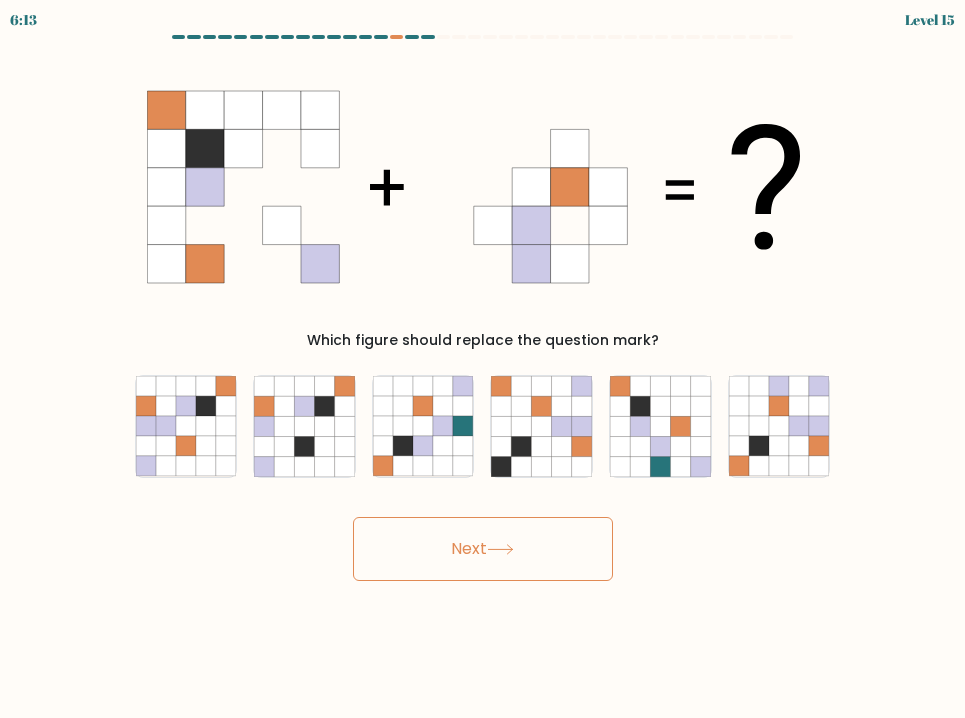 click on "Next" at bounding box center [483, 549] 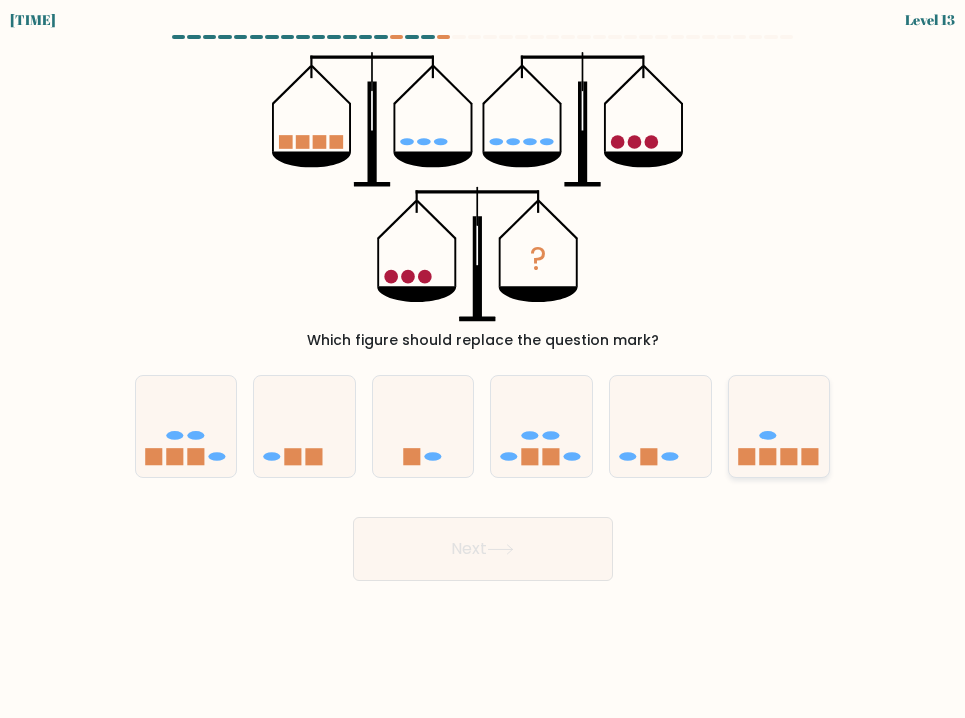 click at bounding box center [779, 426] 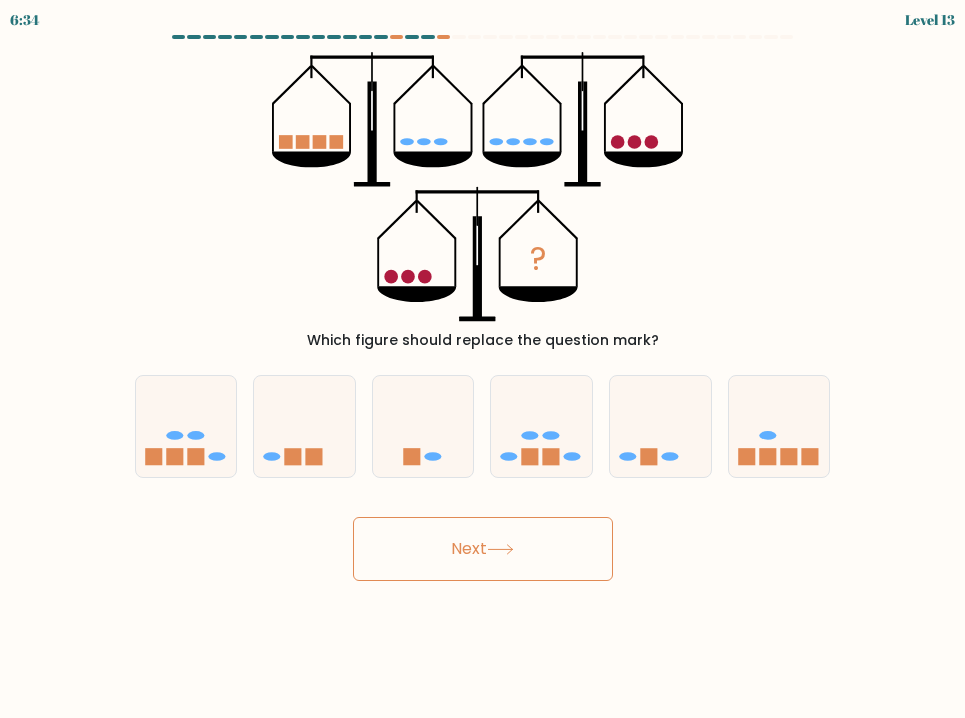 click on "Next" at bounding box center [483, 549] 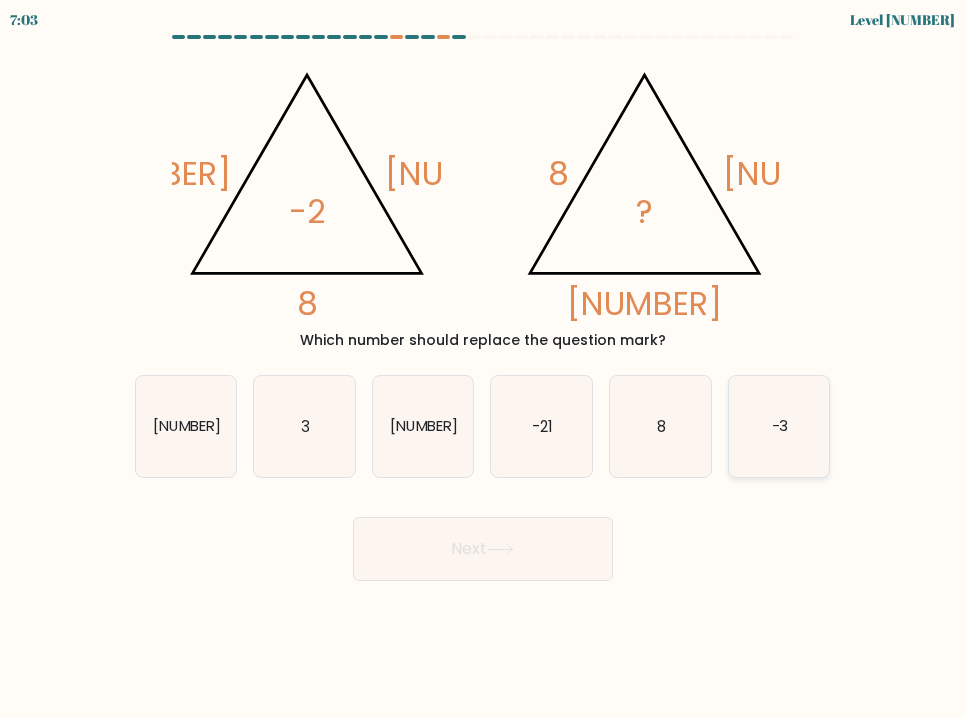 click on "-3" at bounding box center [779, 426] 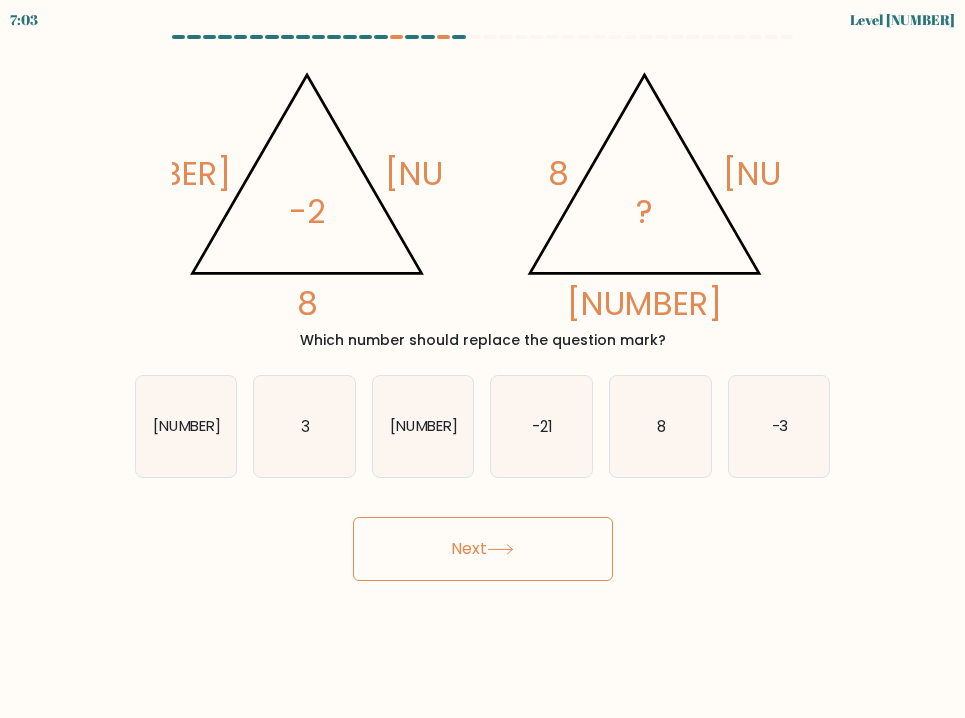 click on "Next" at bounding box center [483, 549] 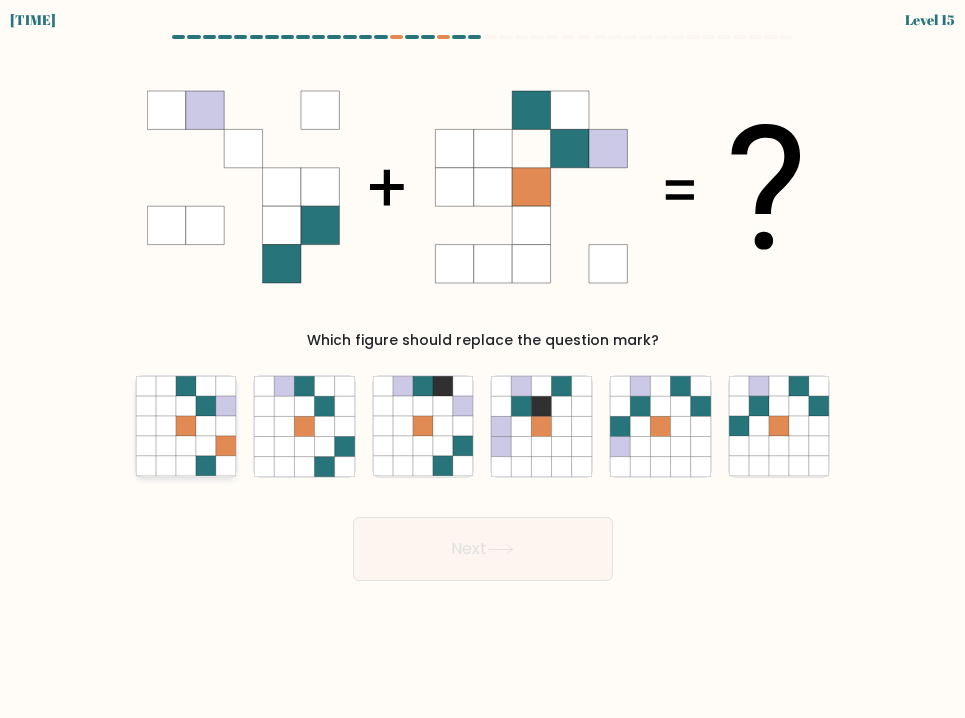 click at bounding box center (186, 446) 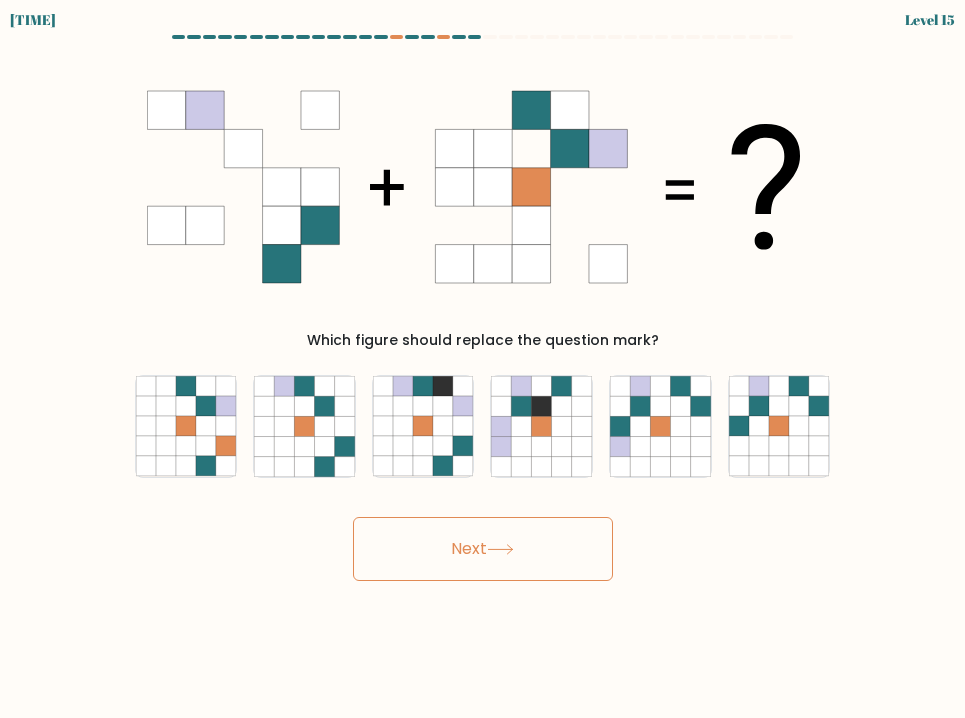 click on "Next" at bounding box center [483, 549] 